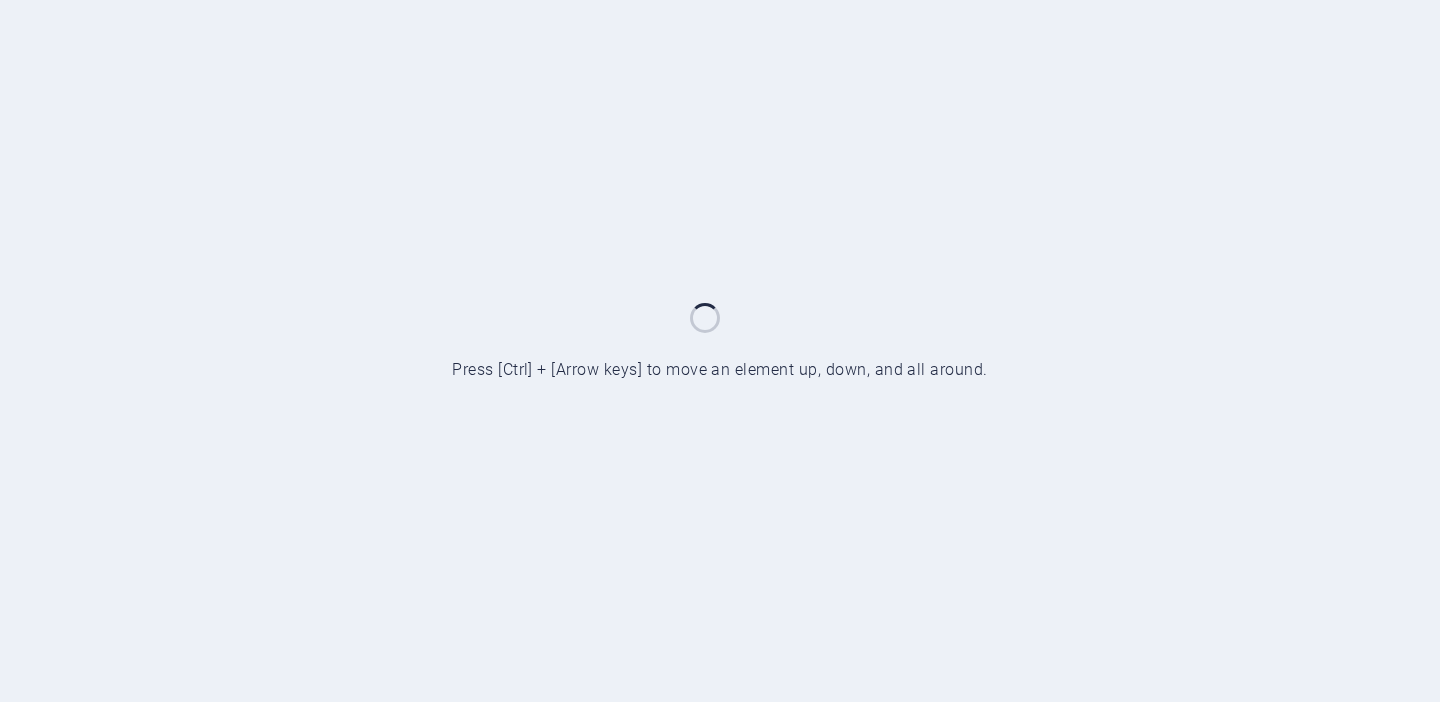 scroll, scrollTop: 0, scrollLeft: 0, axis: both 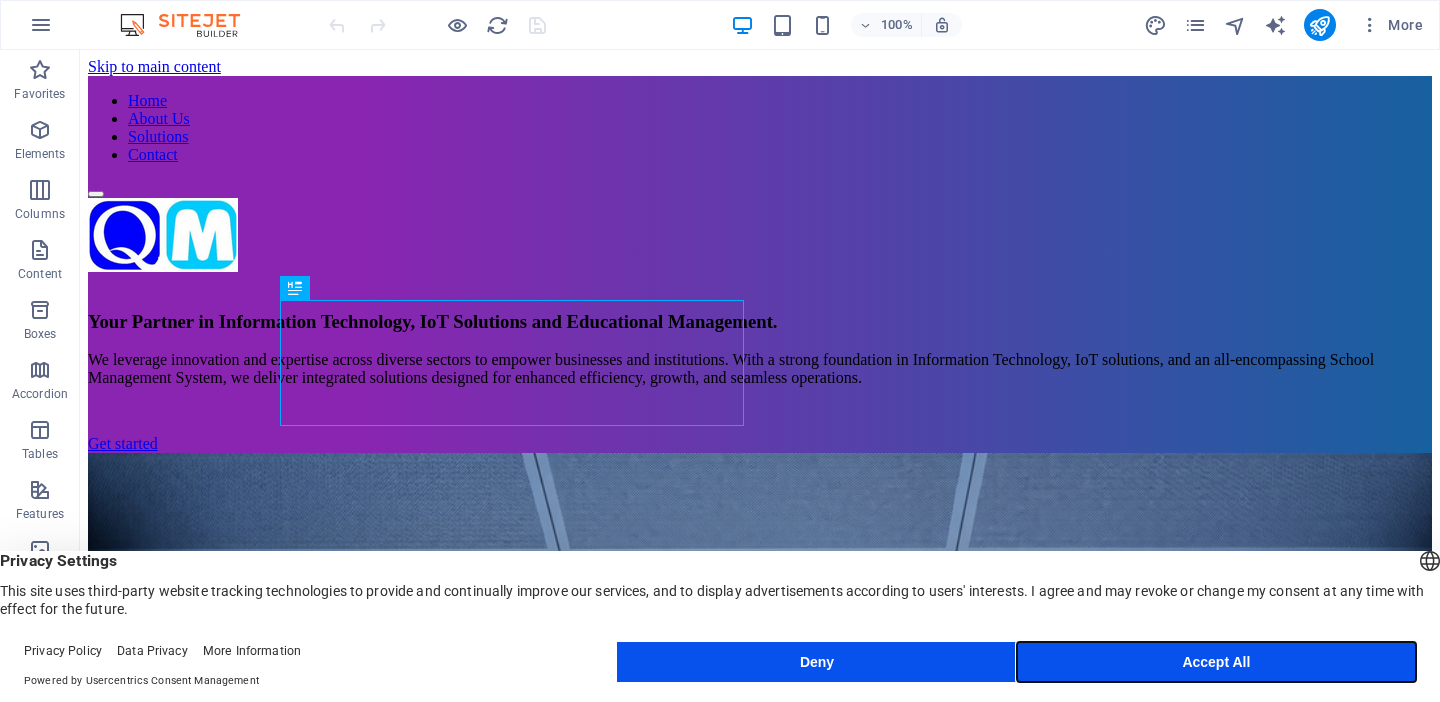 click on "Accept All" at bounding box center (1216, 662) 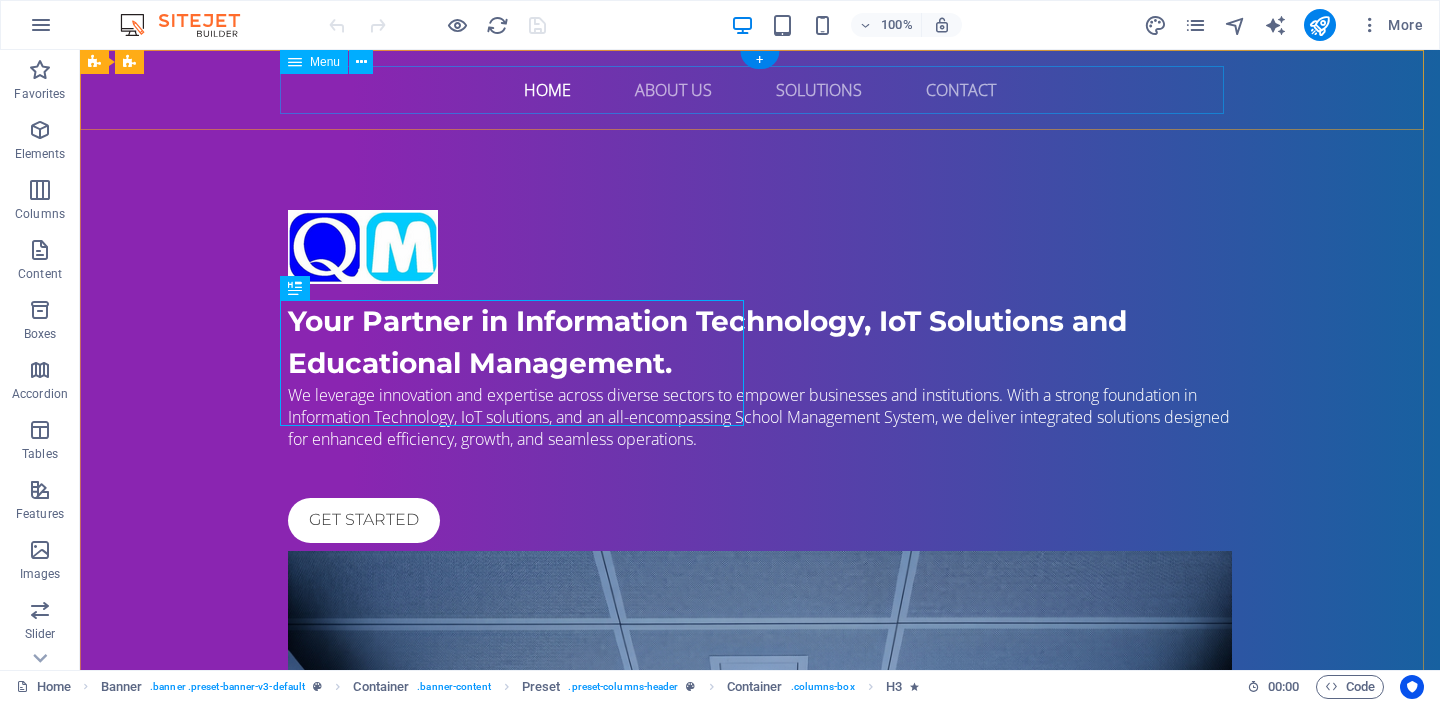 click on "Home About Us Solutions Contact" at bounding box center [760, 90] 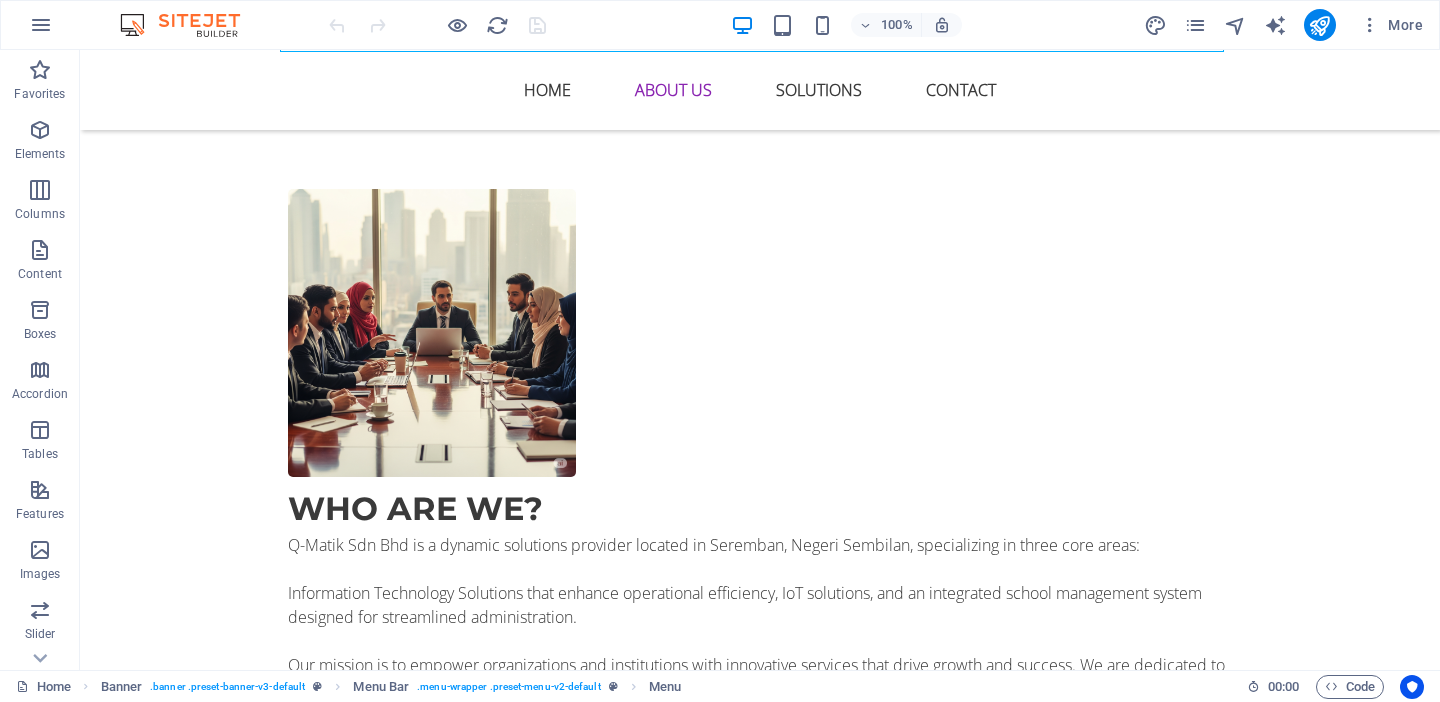 scroll, scrollTop: 1685, scrollLeft: 0, axis: vertical 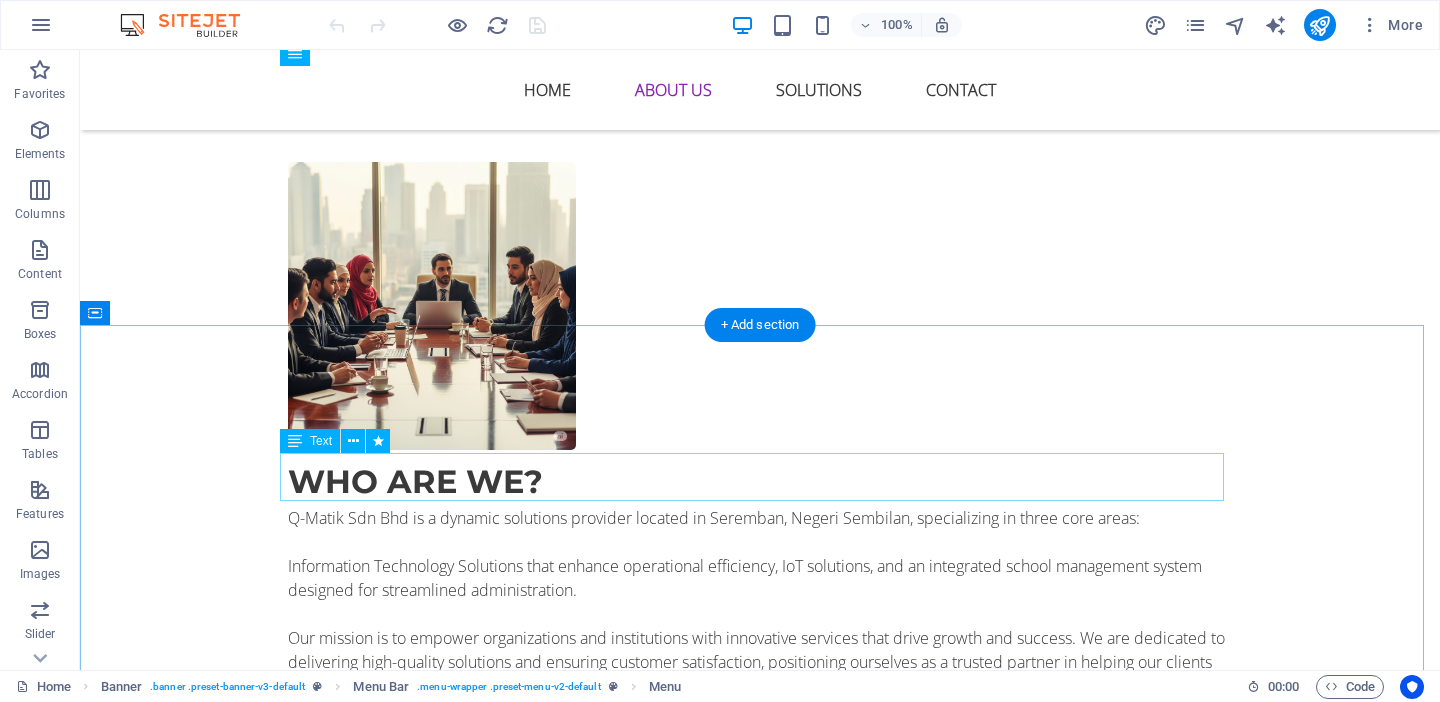 click on "Q-Matik Sdn Bhd provides comprehensive IT business solutions, professional debt collection services, and integrated school management systems to empower your success." at bounding box center (760, 1717) 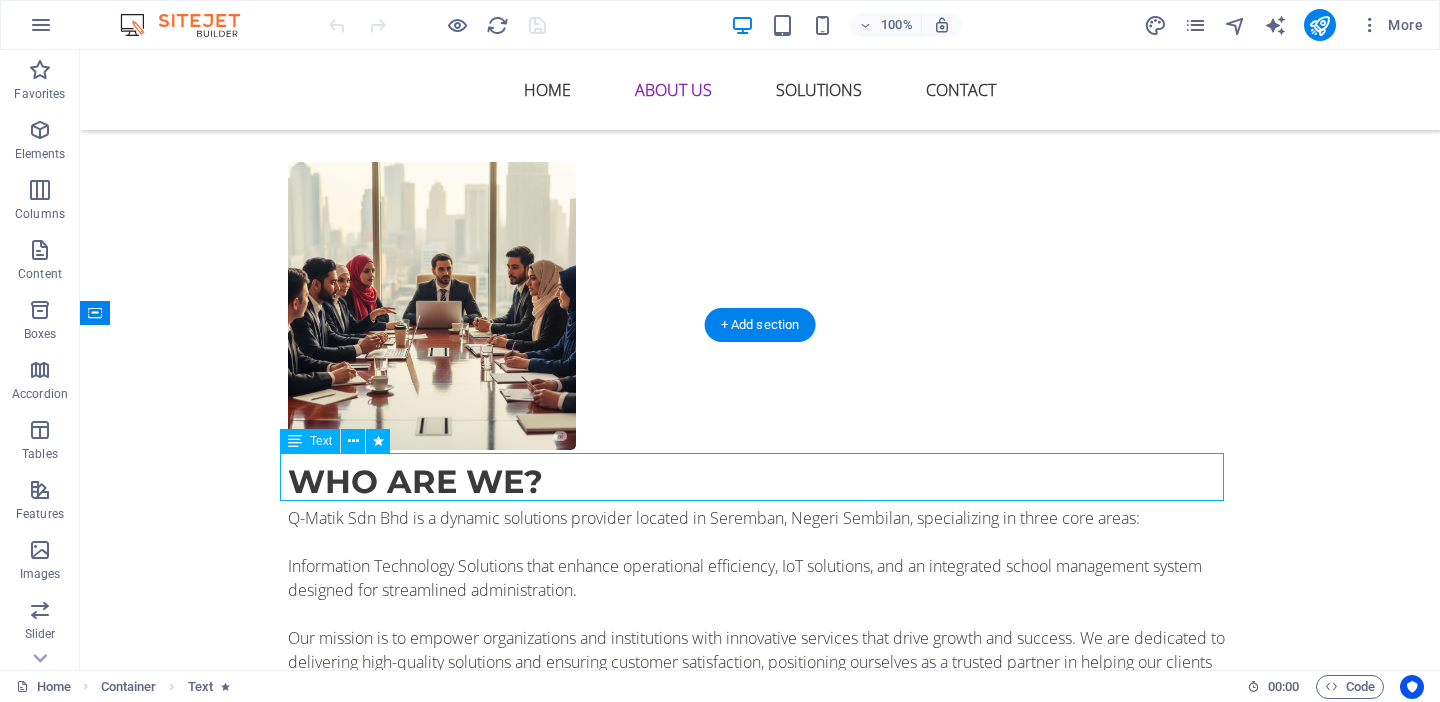 click on "Q-Matik Sdn Bhd provides comprehensive IT business solutions, professional debt collection services, and integrated school management systems to empower your success." at bounding box center (760, 1717) 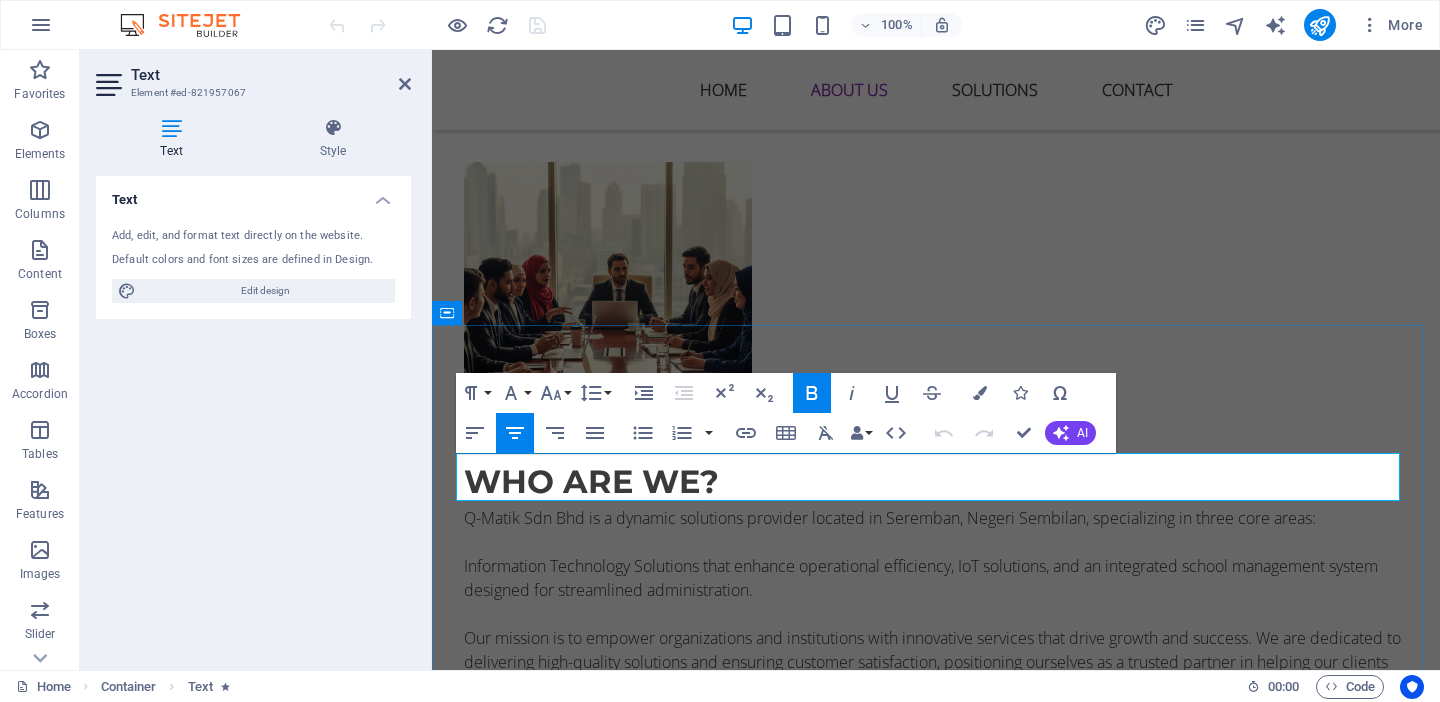 drag, startPoint x: 878, startPoint y: 461, endPoint x: 799, endPoint y: 465, distance: 79.101204 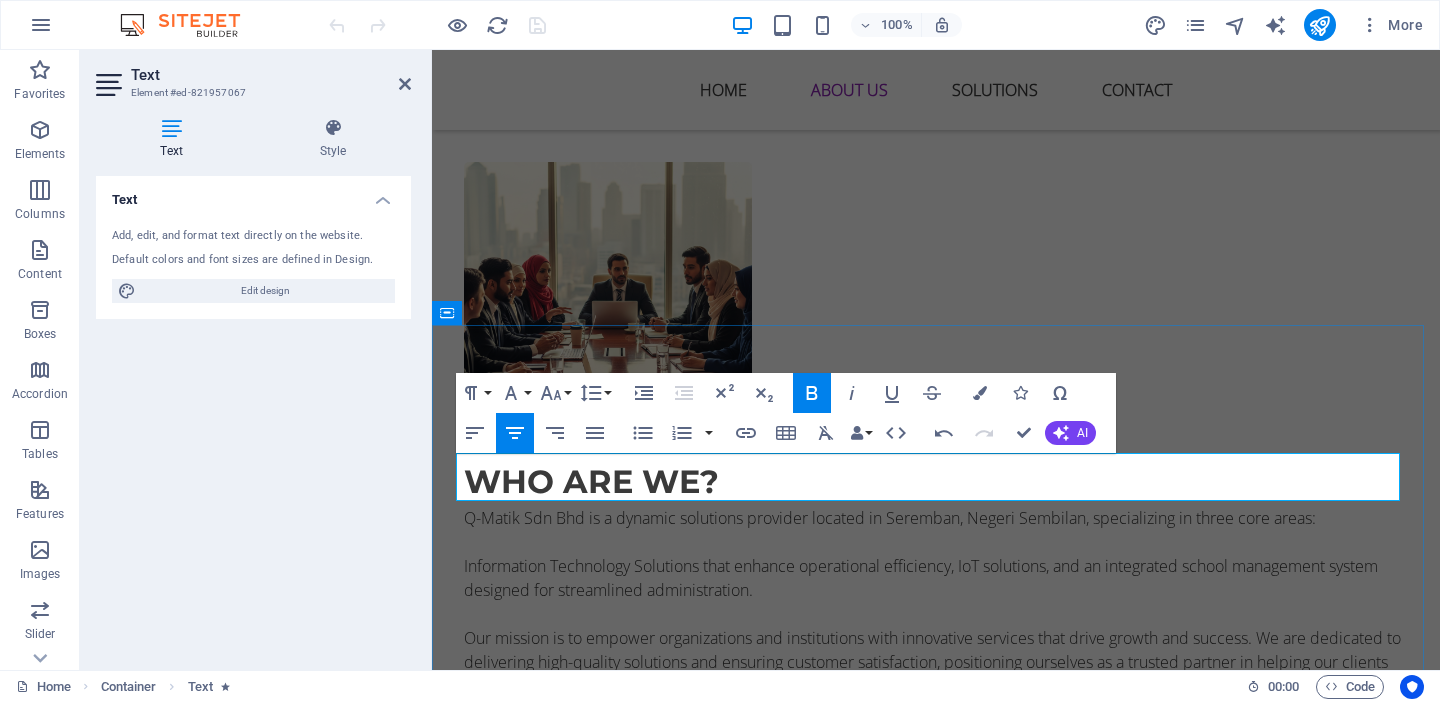 click on "debt collection services" at bounding box center (1232, 1705) 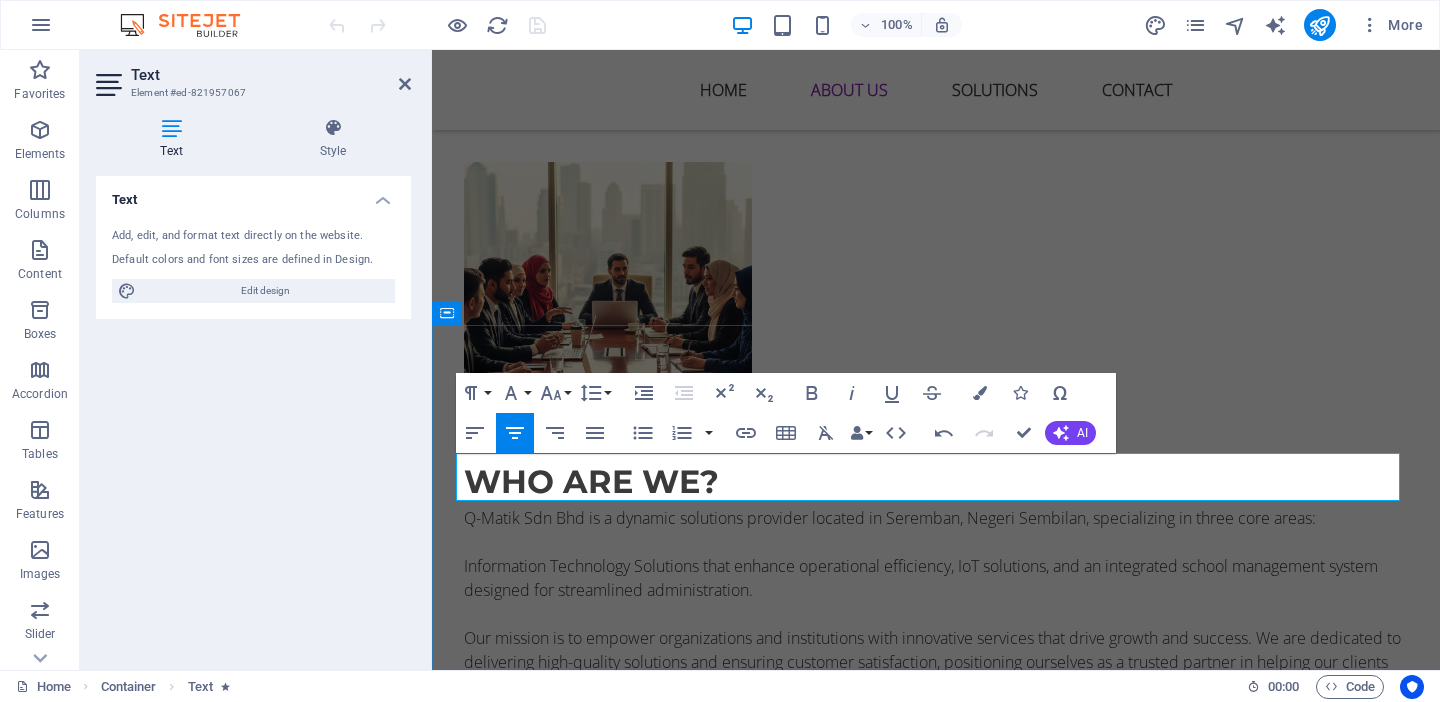 click on "Q-Matik Sdn Bhd provides comprehensive Information Technology Solutions, Surveillance Monitoring System and integrated school management systems to empower your success." at bounding box center [936, 1717] 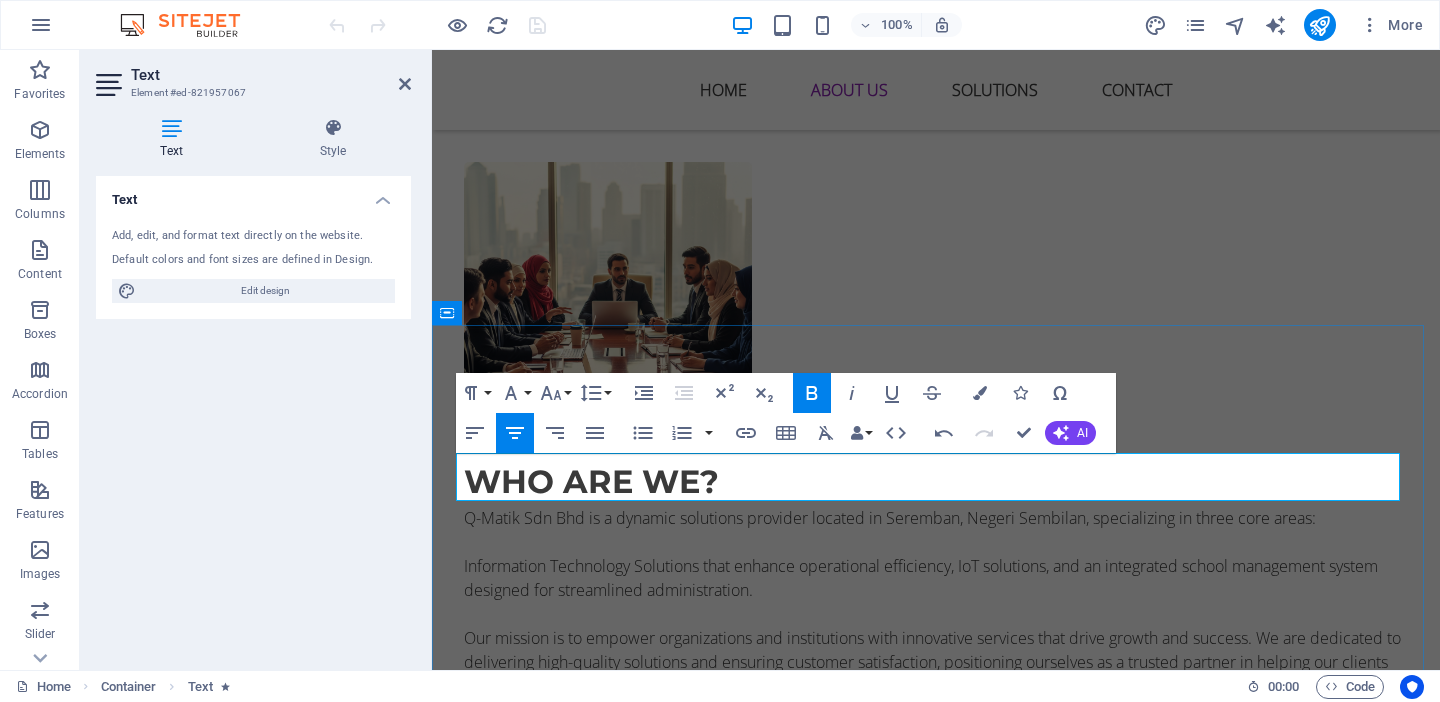 click on "chool Management systems" at bounding box center (1082, 1717) 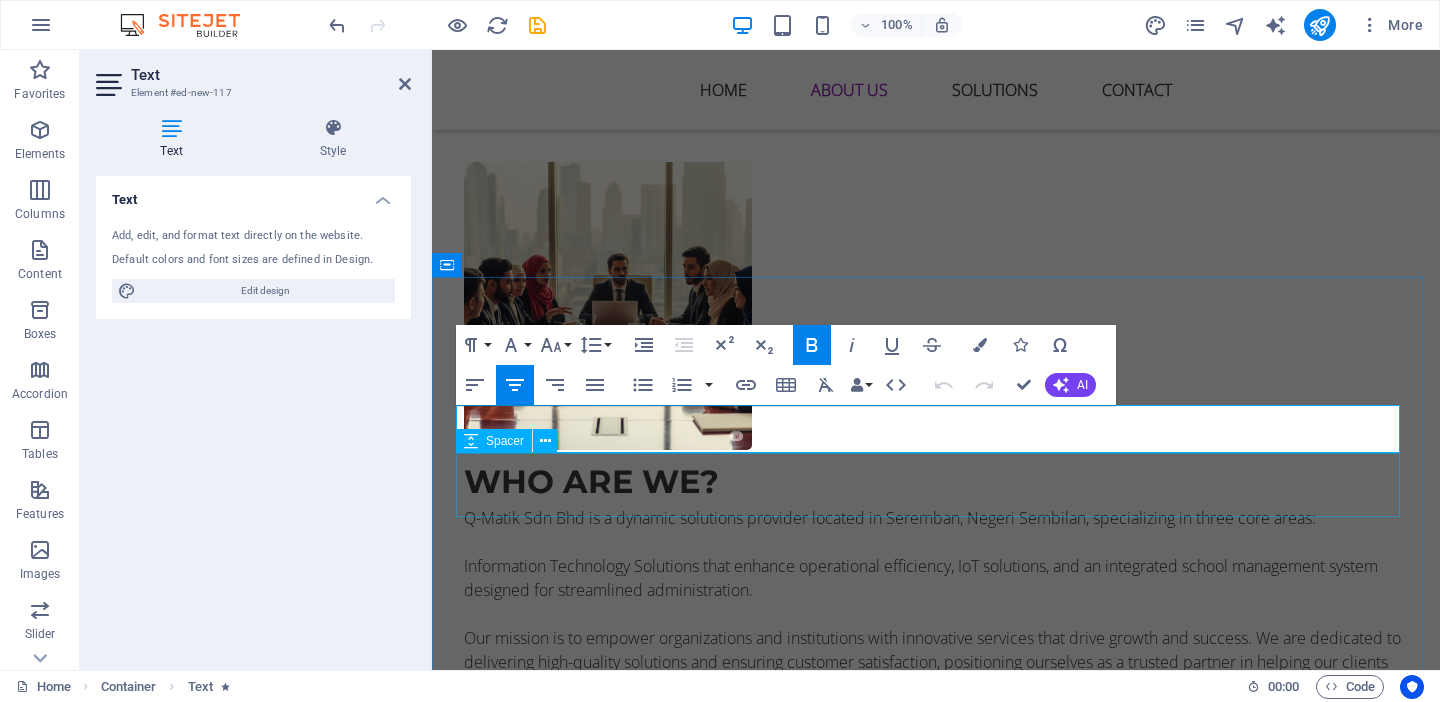 scroll, scrollTop: 1733, scrollLeft: 0, axis: vertical 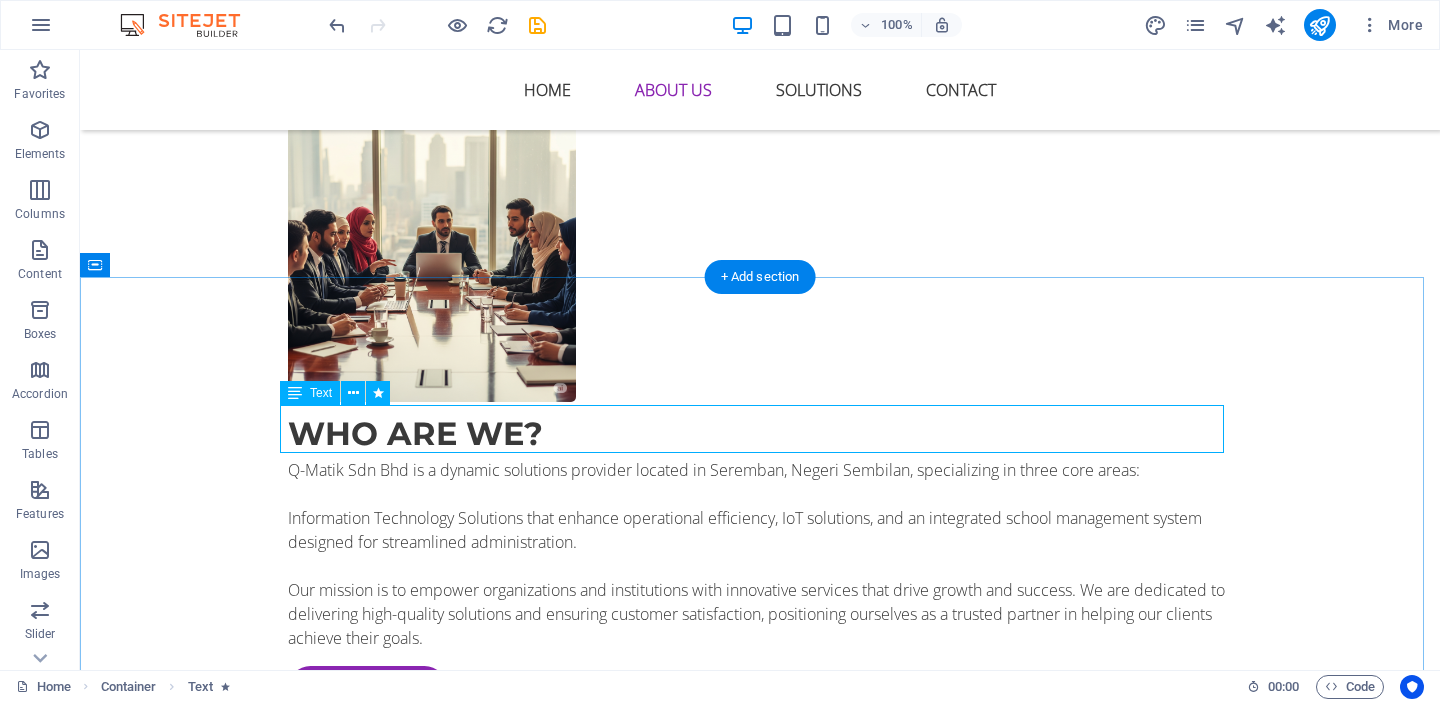 click on "Q-Matik Sdn Bhd provides comprehensive Information Technology Solutions, Surveillance Monitoring System and Integrated School Management Systems to empower your success." at bounding box center [760, 1669] 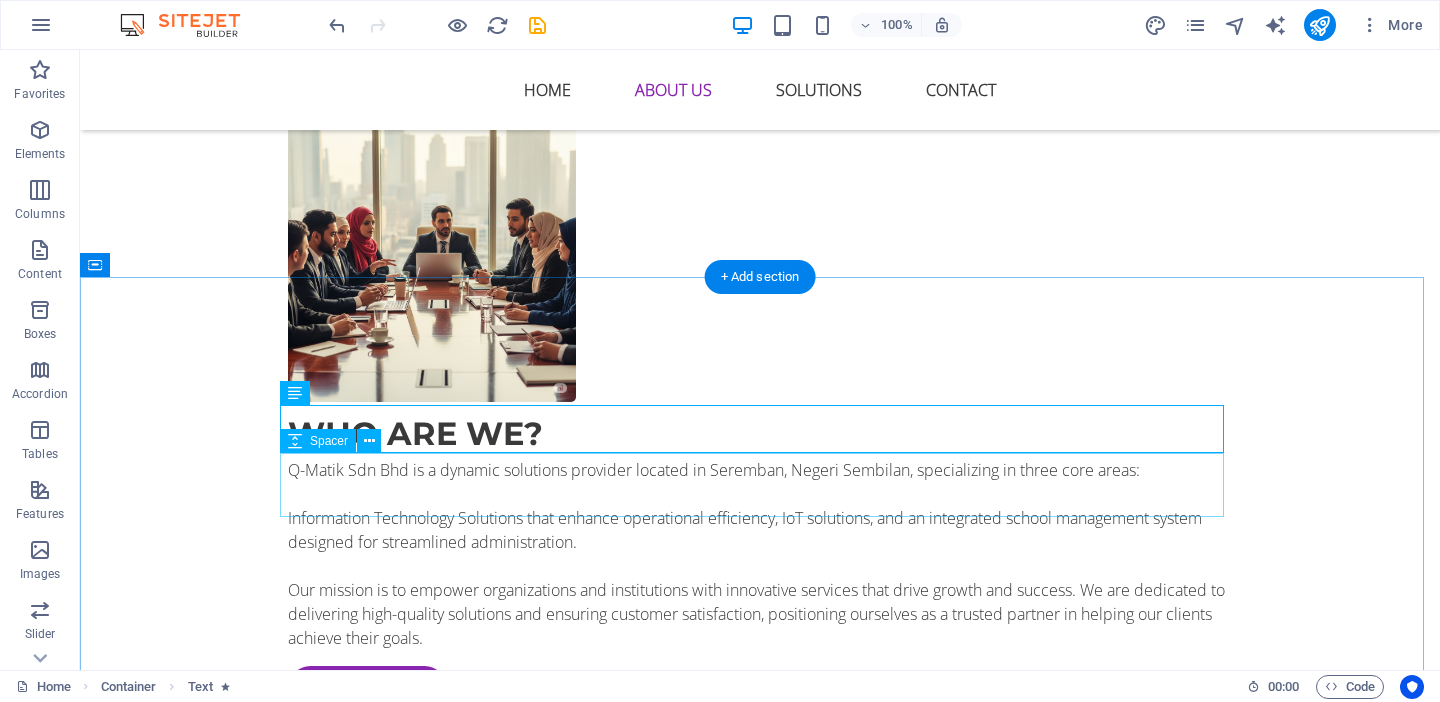 click at bounding box center (760, 1725) 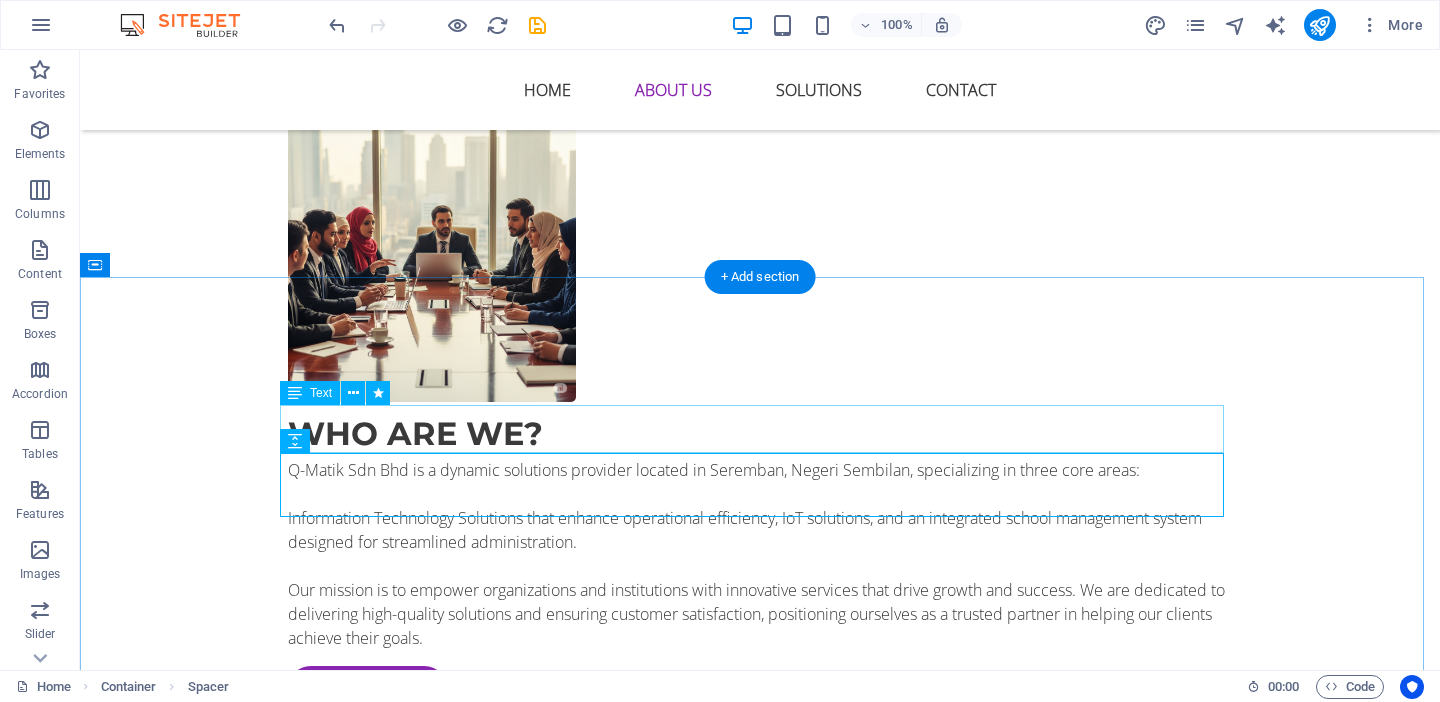 click on "Q-Matik Sdn Bhd provides comprehensive Information Technology Solutions, Surveillance Monitoring System and Integrated School Management Systems to empower your success." at bounding box center [760, 1669] 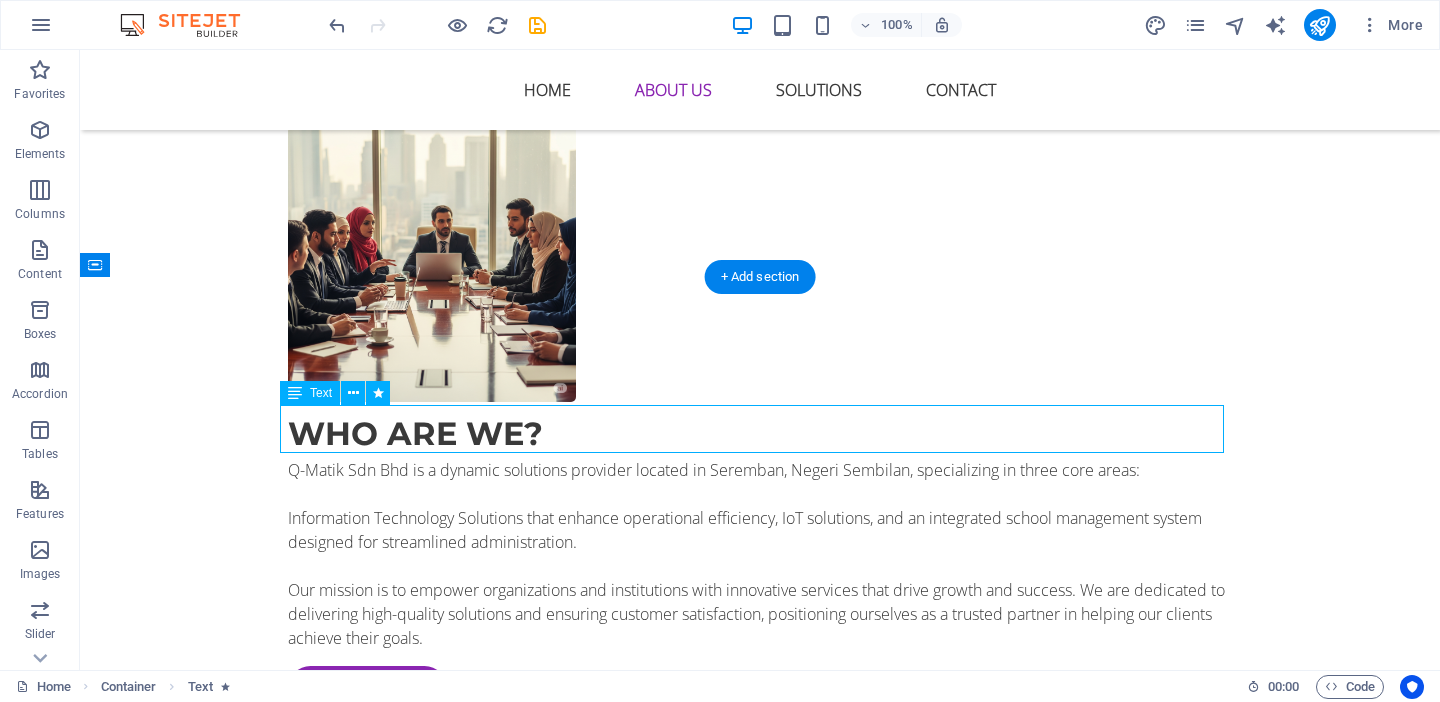 click on "Surveillance Monitoring System" at bounding box center [952, 1657] 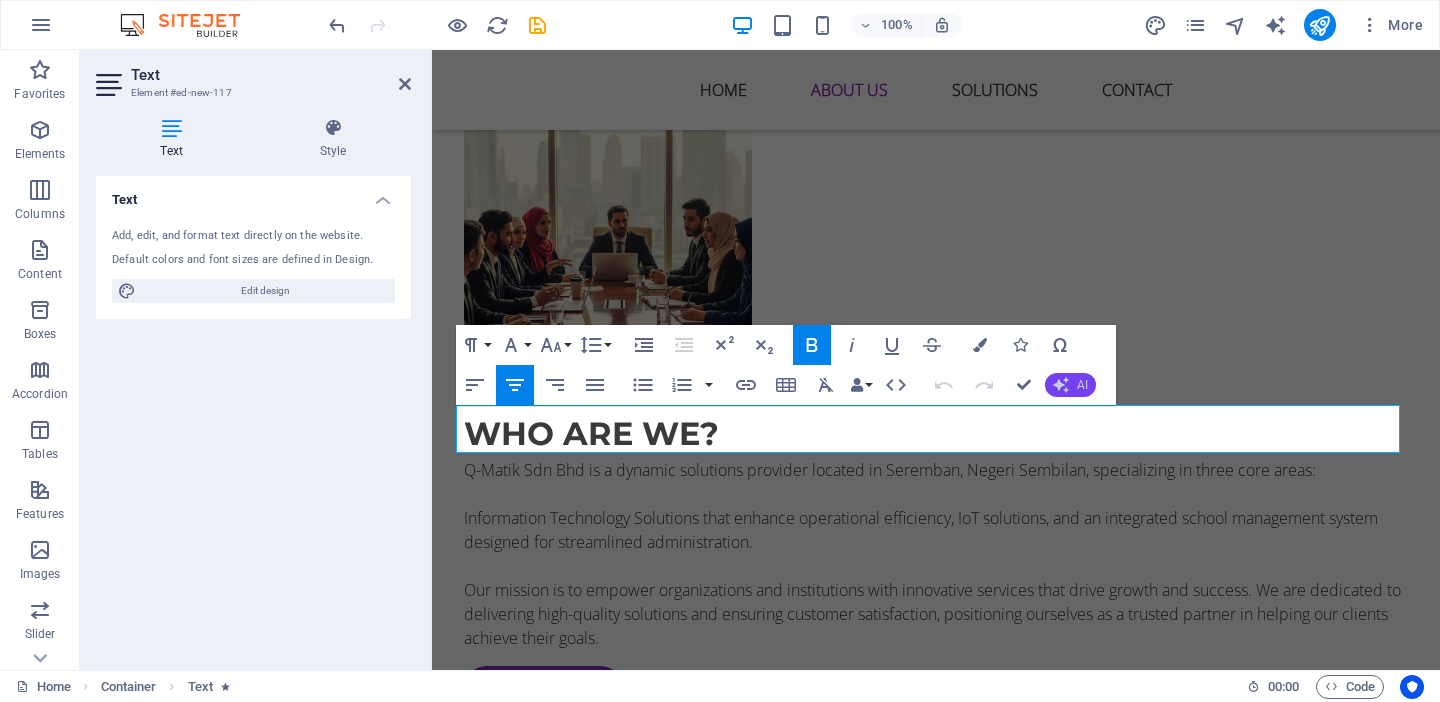 click on "AI" at bounding box center [1070, 385] 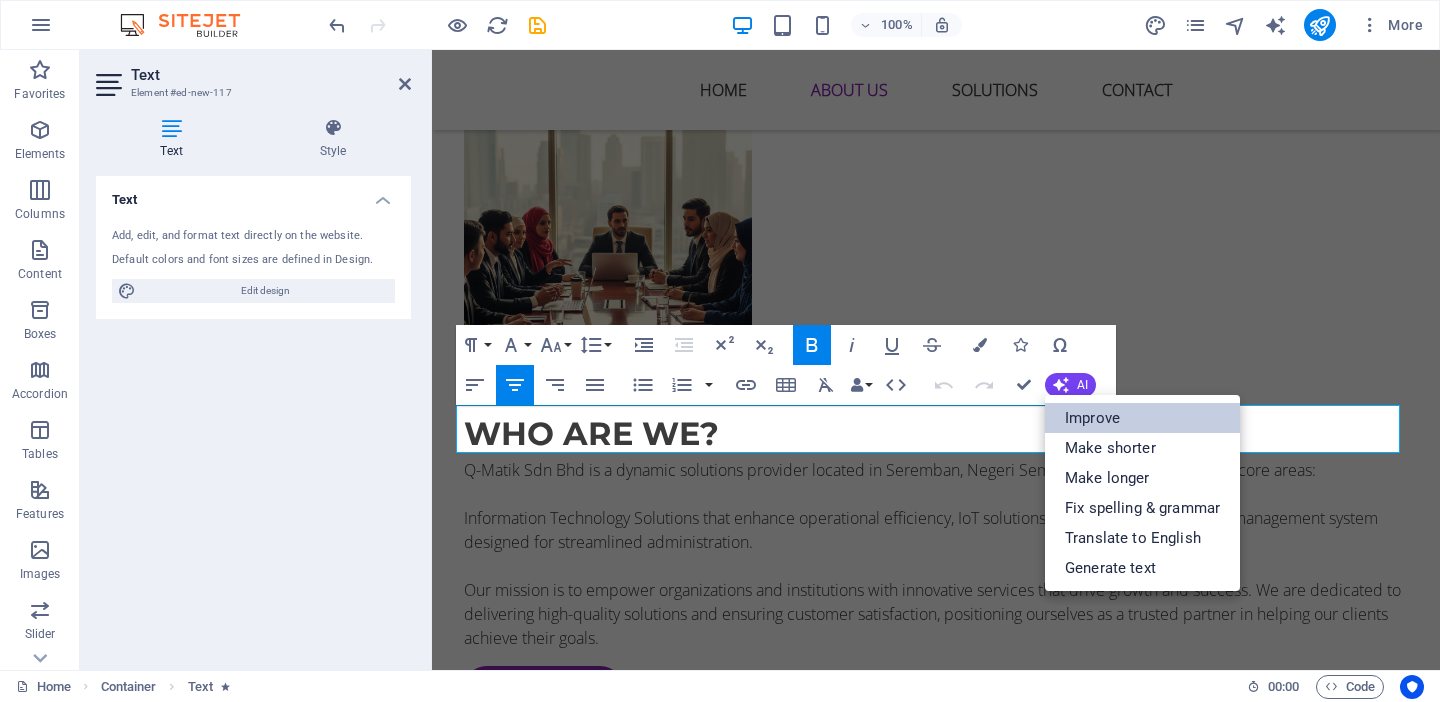 click on "Improve" at bounding box center [1142, 418] 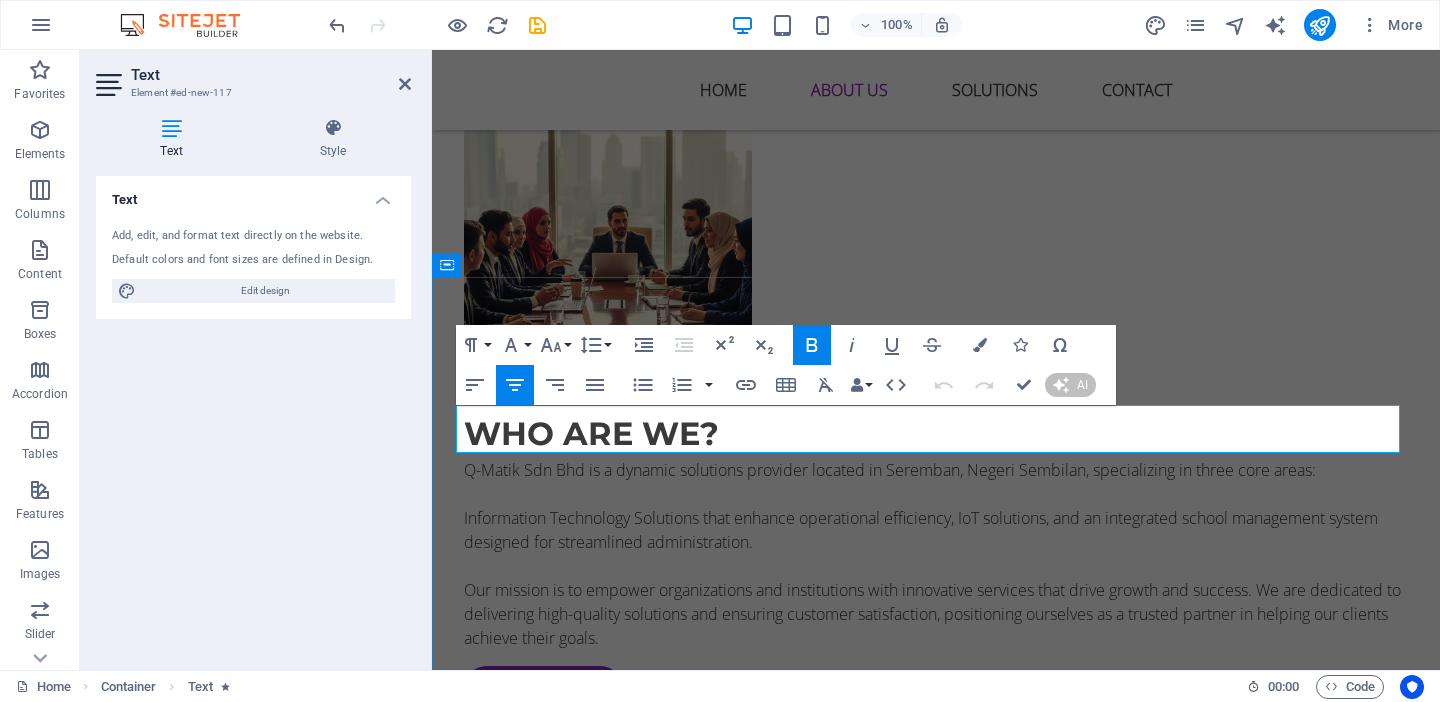 type 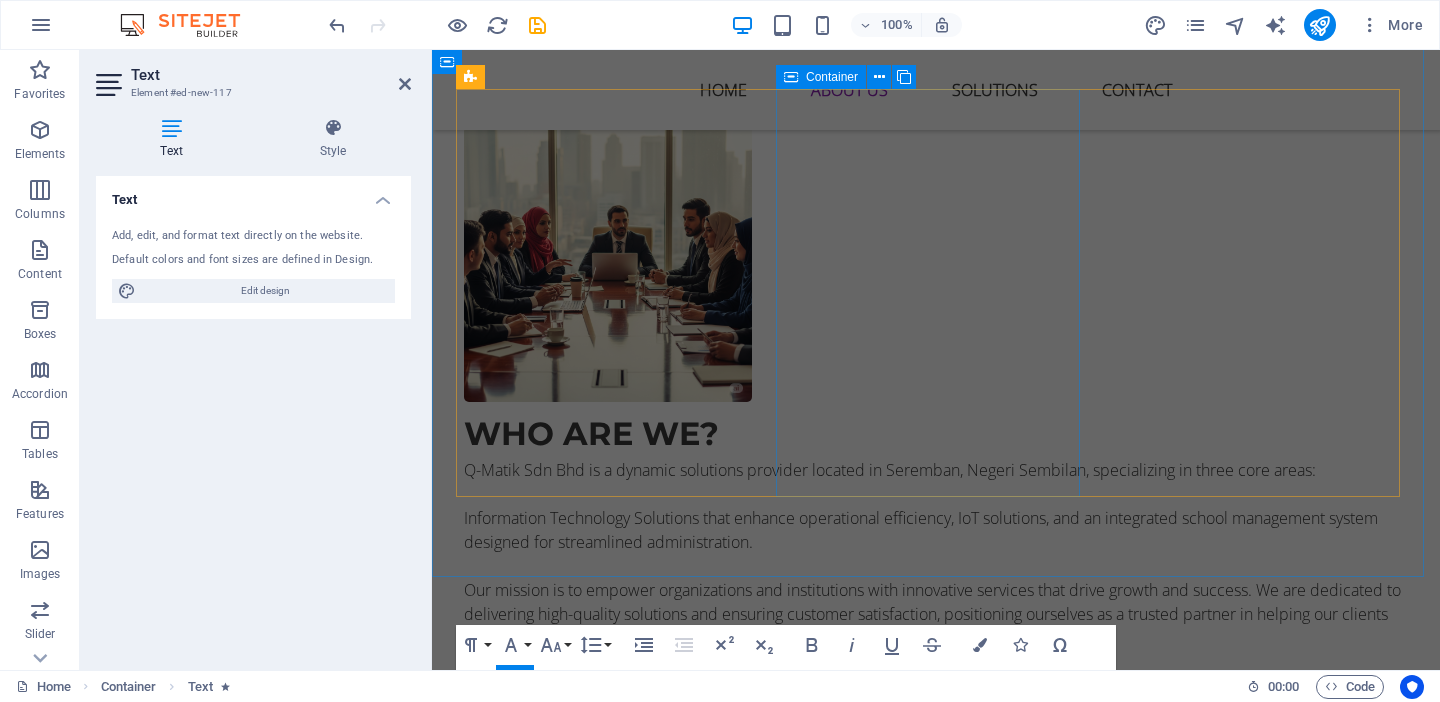 scroll, scrollTop: 1133, scrollLeft: 0, axis: vertical 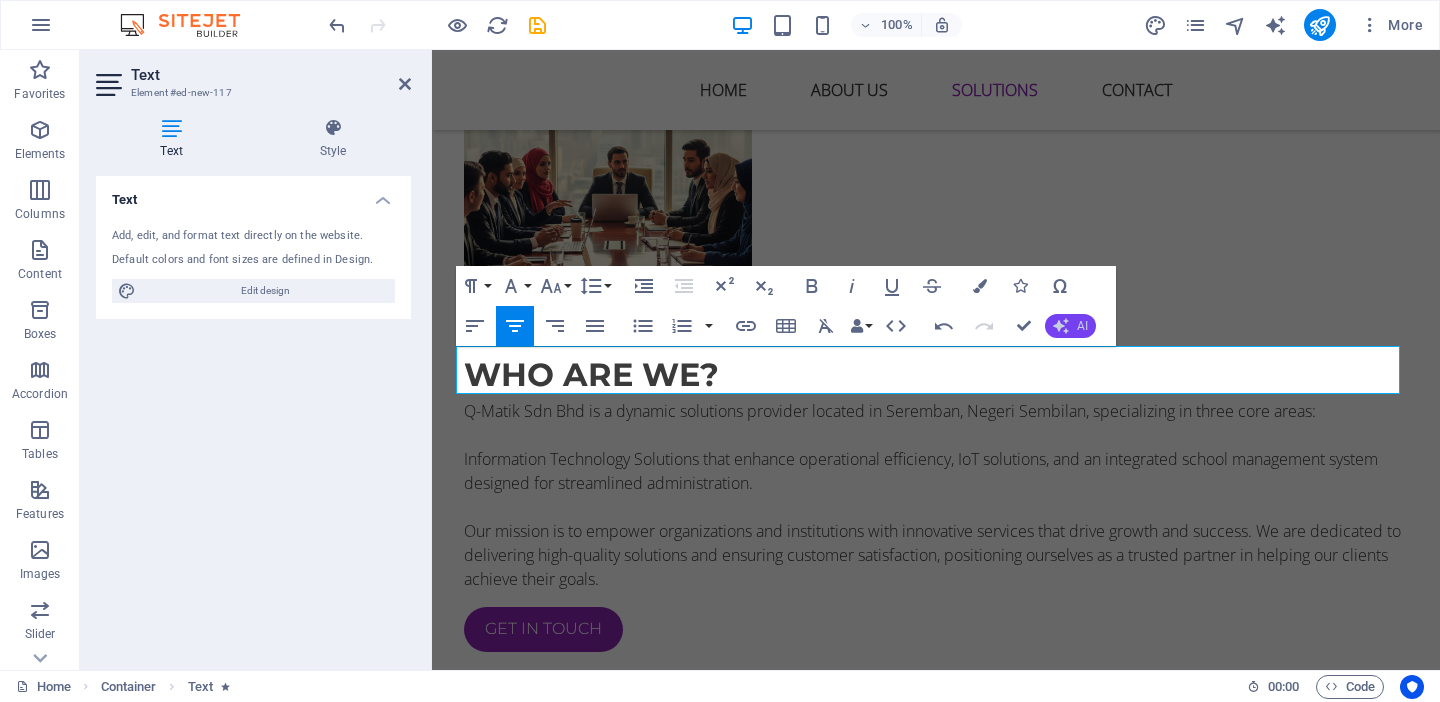 click on "AI" at bounding box center [1070, 326] 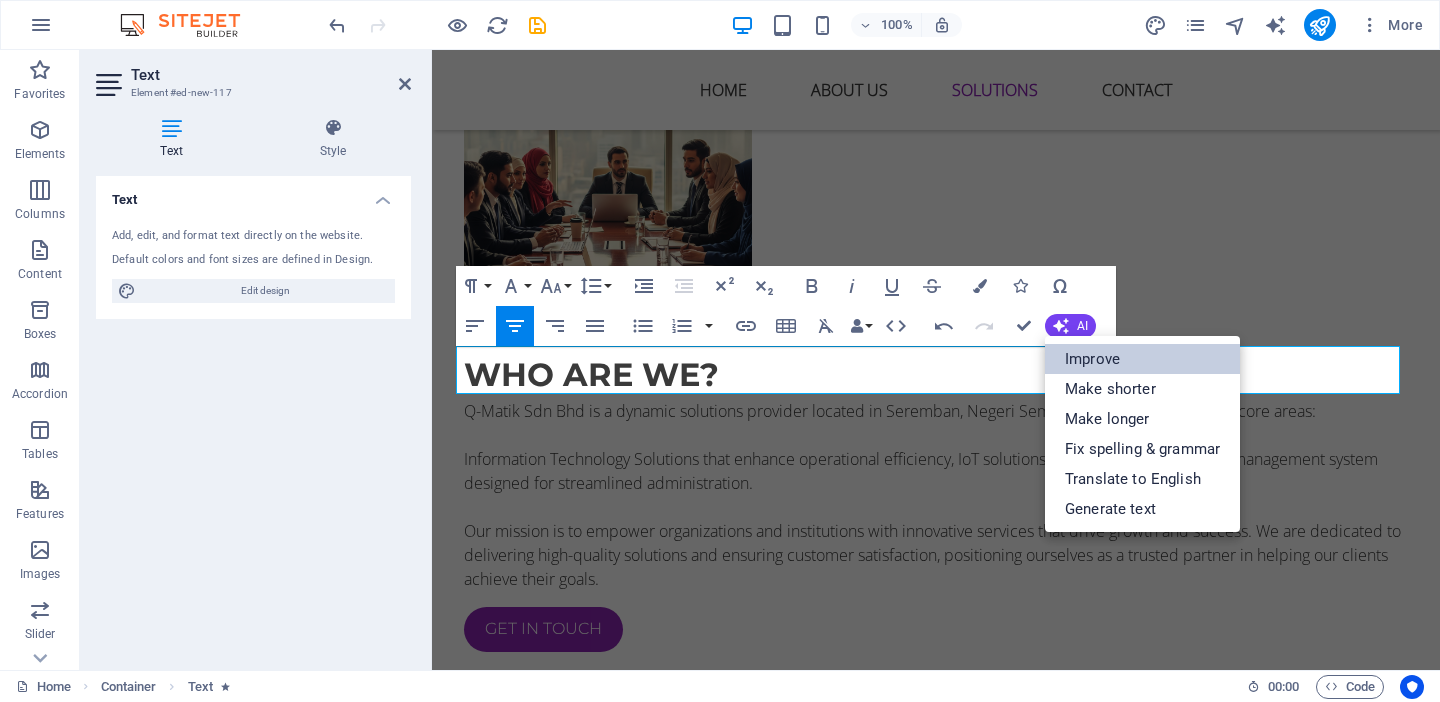 click on "Improve" at bounding box center (1142, 359) 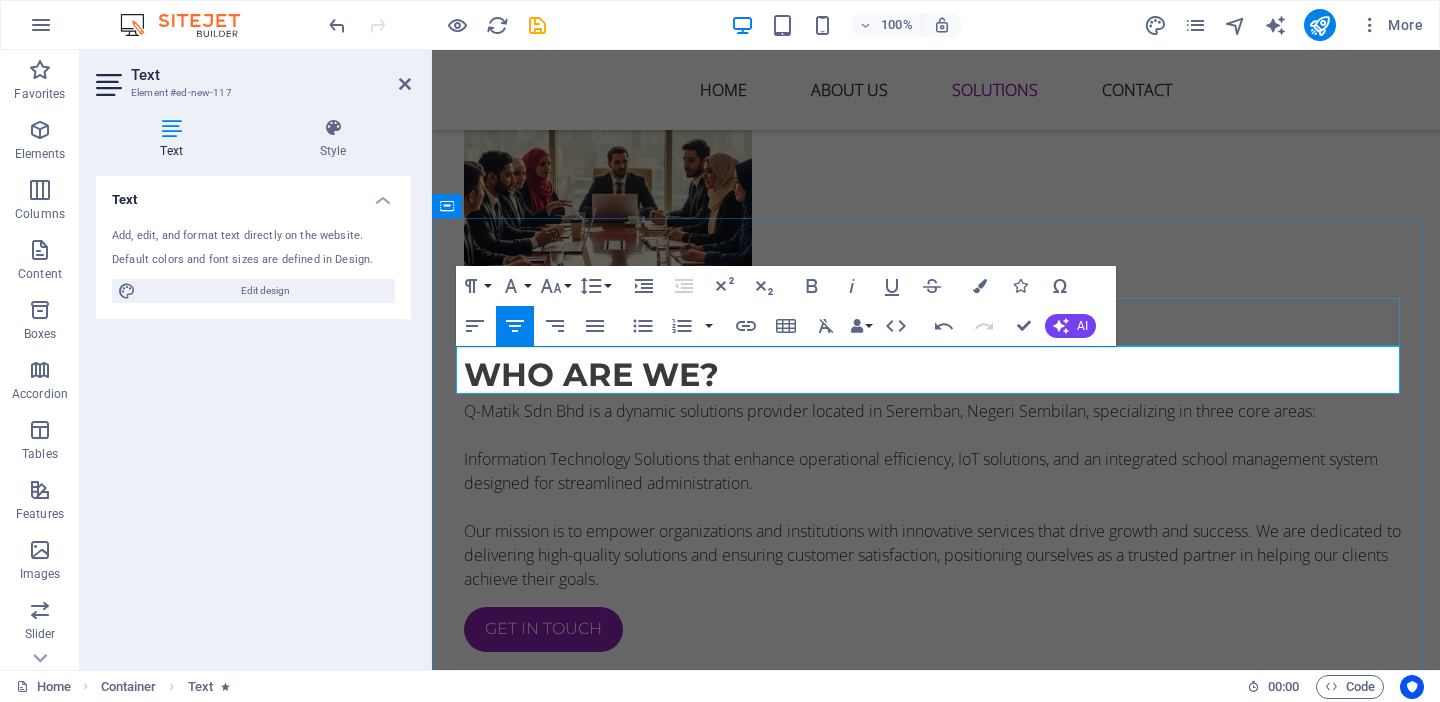 drag, startPoint x: 602, startPoint y: 355, endPoint x: 909, endPoint y: 395, distance: 309.5949 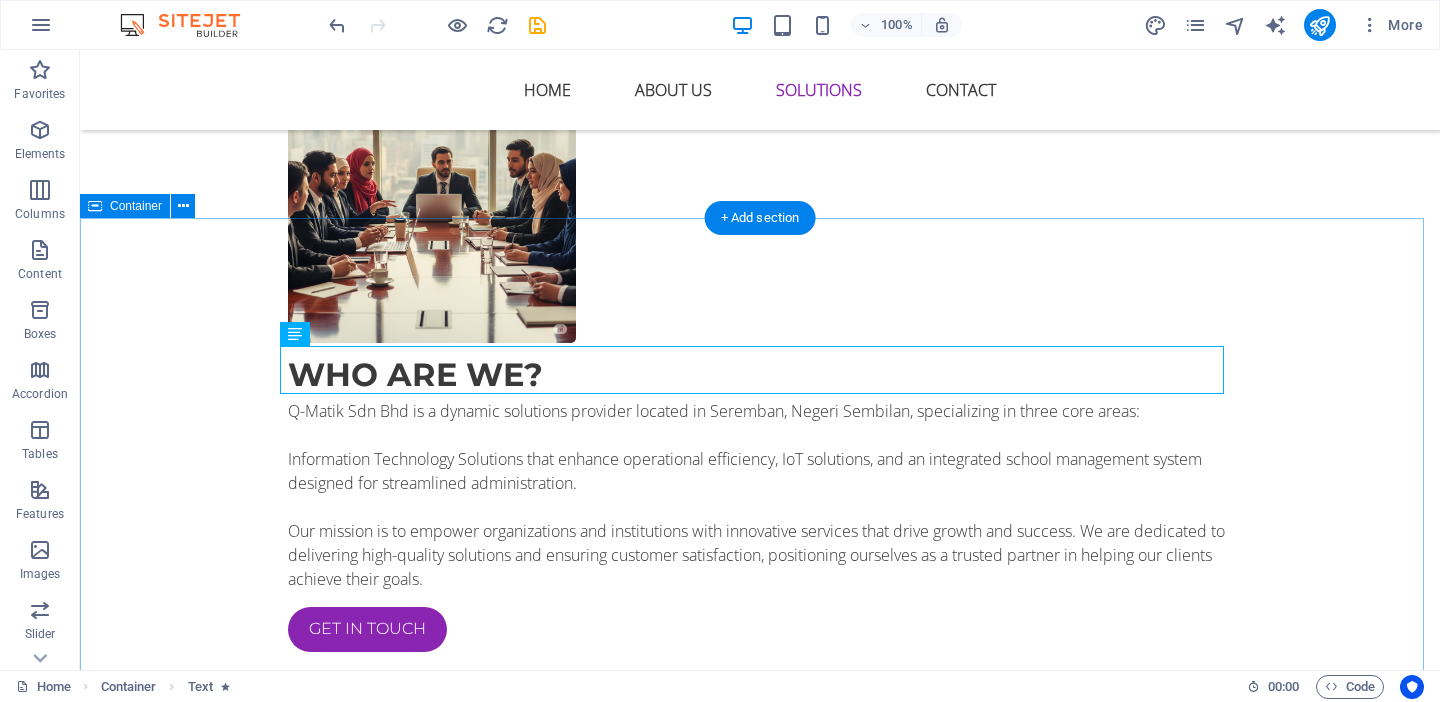 click on "All our Solutions for you Q-Matik Sdn Bhd provides a diverse array of Information Technology Solutions, Surveillance Monitoring Systems, and Integrated School Management Systems tailored to propel your success. .fa-secondary{opacity:.4} Information Technology Solution Information Technology Solution Empower Your Digital Future with Comprehensive IT Solutions. We offer a full spectrum of services, including IT support, network solutions, cybersecurity, surveillance monitoring systems, cloud services, software development, data management, consulting, and infrastructure management. Our mission is to enhance efficiency, security, cost-effectiveness, continuity, scalability, and innovation. We serve SMEs, large corporations, and a variety of industries such as healthcare, finance, manufacturing and retail. With our experienced team, cutting-edge technology, customized solutions, proactive support, and prompt responses, we are dedicated to driving your success. IoT Solution IoT Solution Smart Citie s -" at bounding box center [760, 2794] 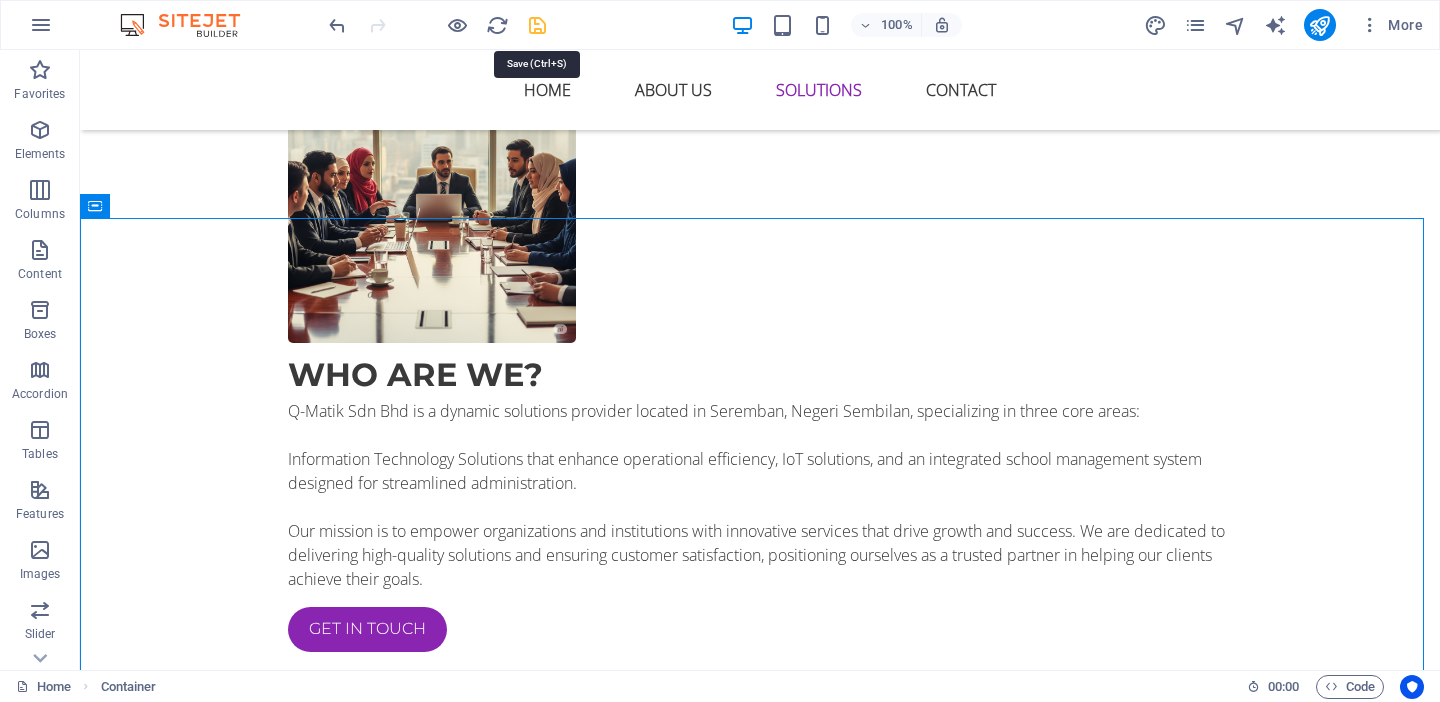 click at bounding box center [537, 25] 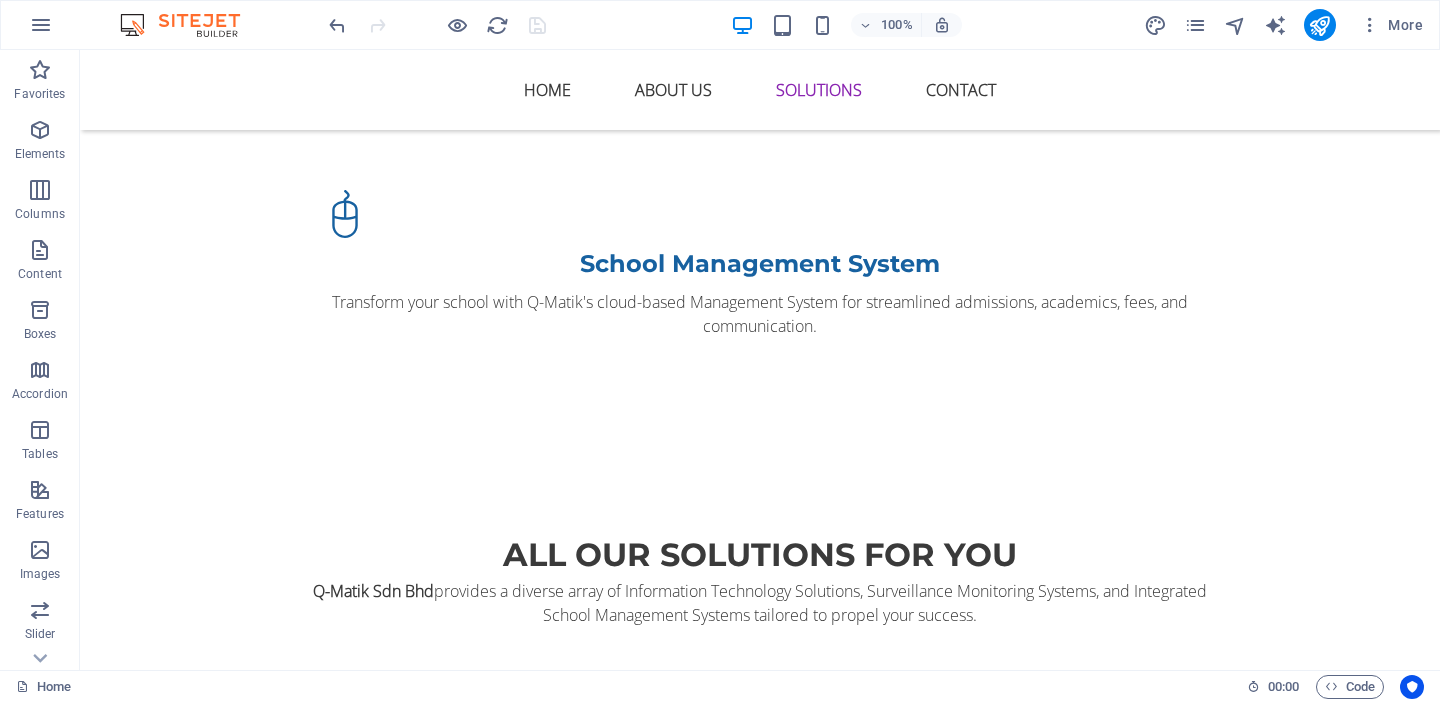 scroll, scrollTop: 2764, scrollLeft: 0, axis: vertical 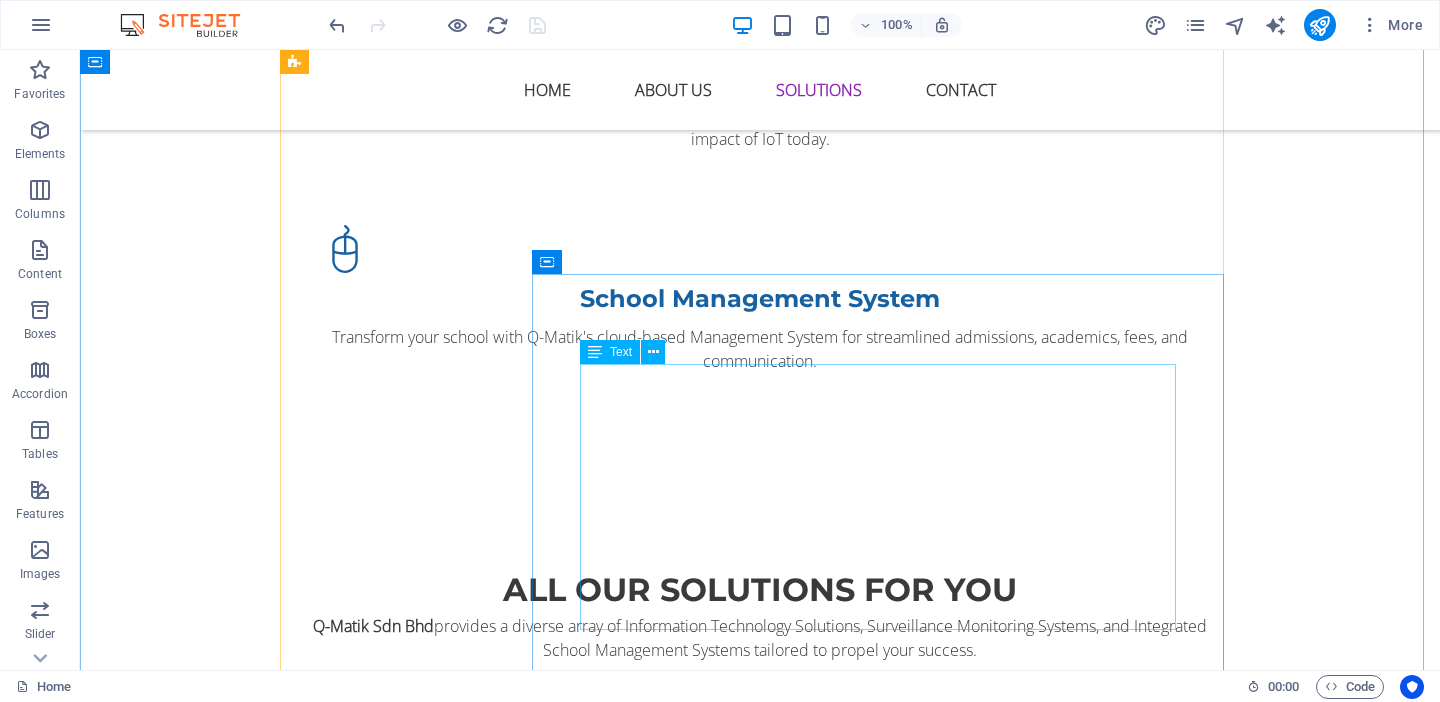 click on "Integrated School Management Solutions Features  - Our system streamlines admissions, academic management, fees, communication, HR, library, transport, and online learning. Benefits  - Enhance administrative efficiency, communication, decision-making, resource optimization, and the overall learning environment. Users  - Administrators, teachers, students, and parents benefit the most. Technology & Support  - Cloud-based, user-friendly, and supported for seamless operations." at bounding box center [886, 2897] 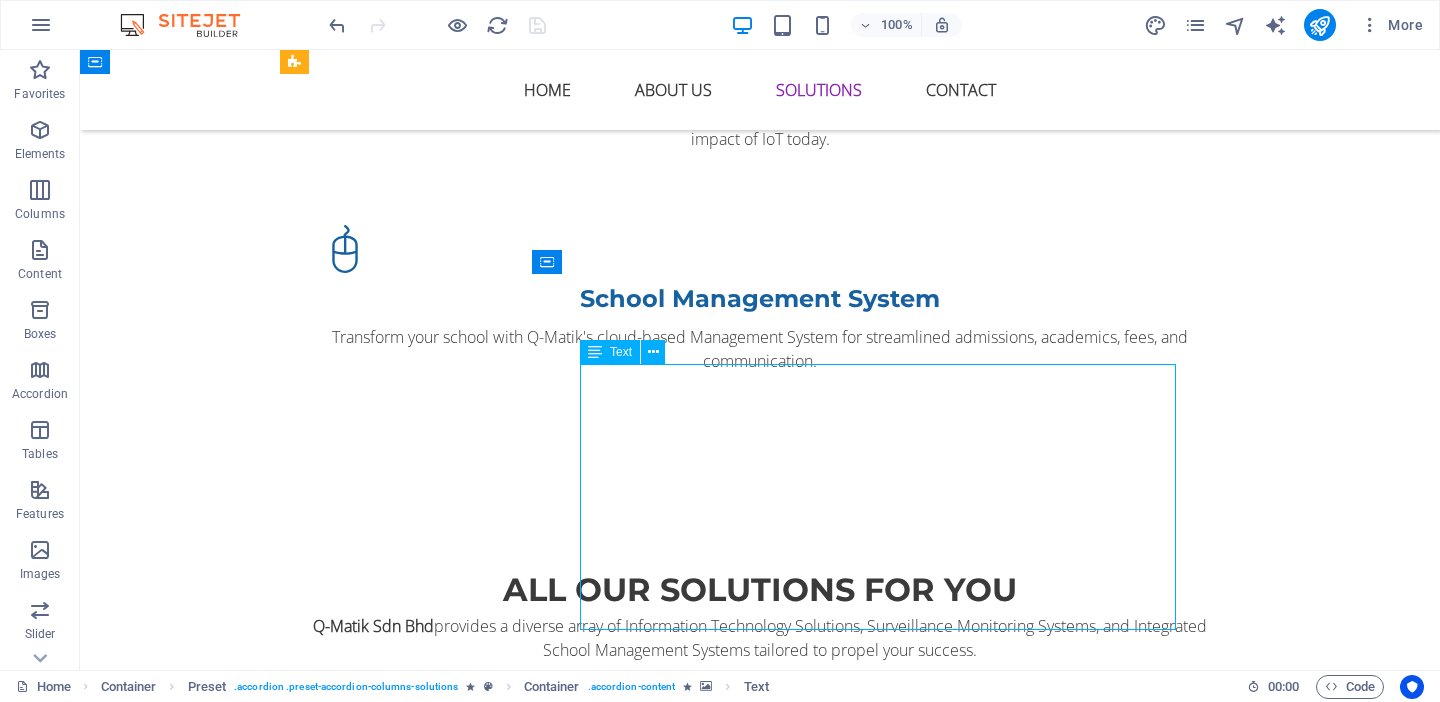click on "Integrated School Management Solutions Features  - Our system streamlines admissions, academic management, fees, communication, HR, library, transport, and online learning. Benefits  - Enhance administrative efficiency, communication, decision-making, resource optimization, and the overall learning environment. Users  - Administrators, teachers, students, and parents benefit the most. Technology & Support  - Cloud-based, user-friendly, and supported for seamless operations." at bounding box center (886, 2897) 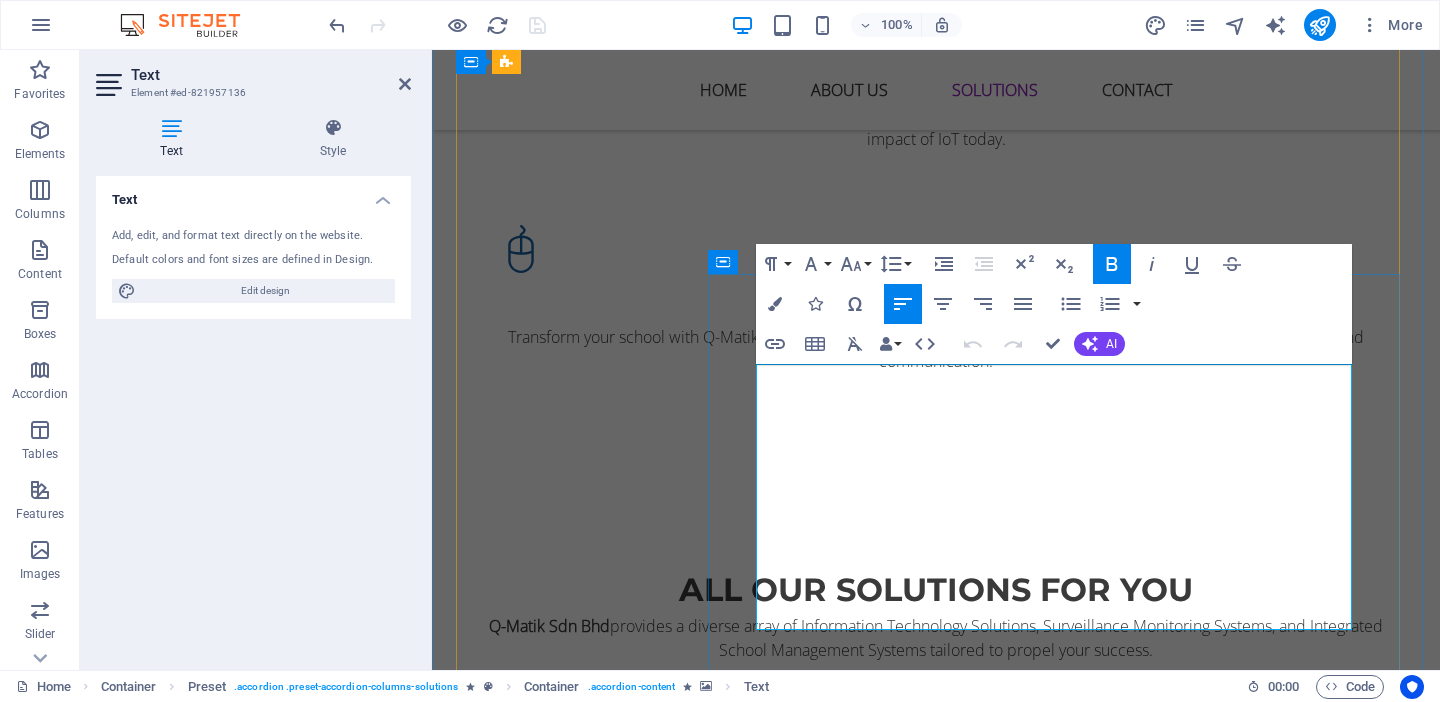 click on "Integrated School Management Solutions Features  - Our system streamlines admissions, academic management, fees, communication, HR, library, transport, and online learning. Benefits  - Enhance administrative efficiency, communication, decision-making, resource optimization, and the overall learning environment. Users  - Administrators, teachers, students, and parents benefit the most. Technology & Support  - Cloud-based, user-friendly, and supported for seamless operations." at bounding box center (1062, 2897) 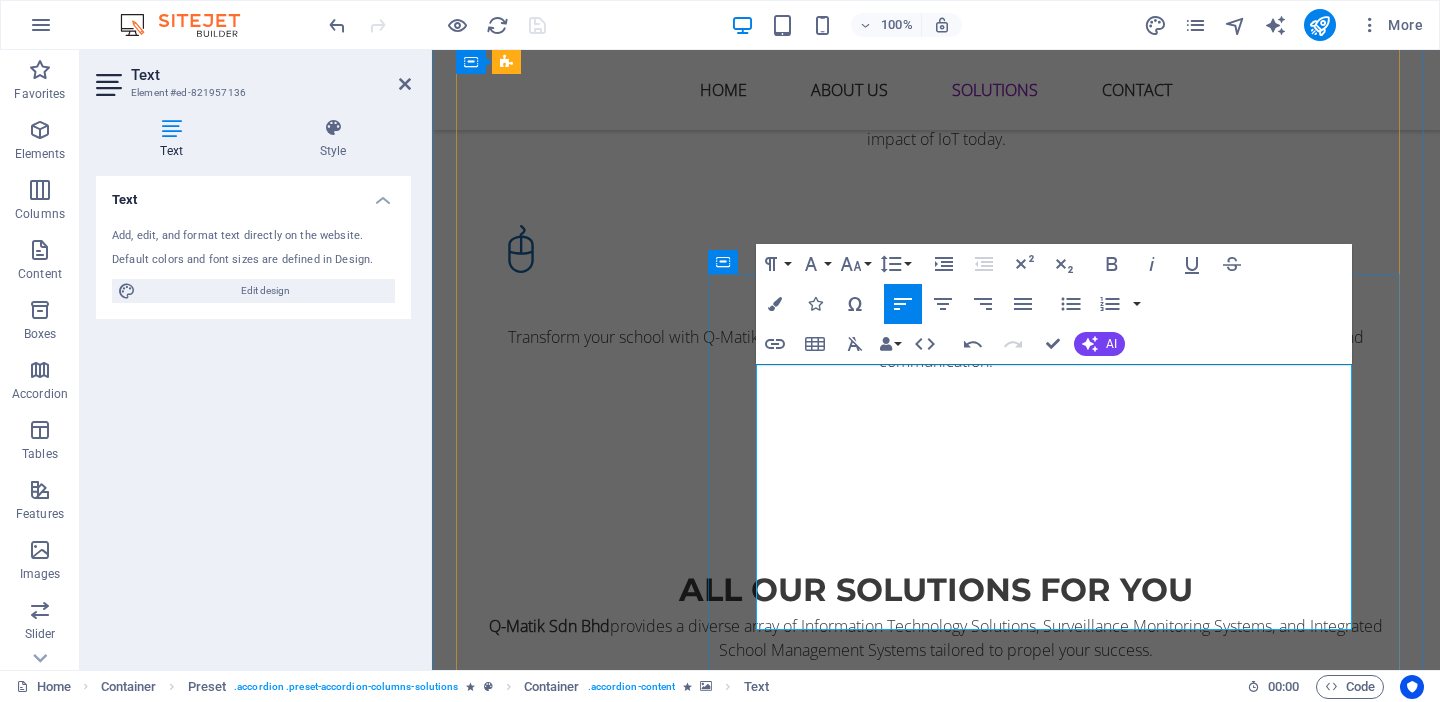 click on "Integrated School Management Solutions Features - Our system streamlines admissions, academic management, fees, communication, HR, library, transport, and online learning. Benefits - Enhance administrative efficiency, communication, decision-making, resource optimization and the overall learning environment. Users - Administrators, teachers, students and parents benefit the most. Technology & Support - Cloud-based, user-friendly and supported for seamless operations." at bounding box center (1062, 2897) 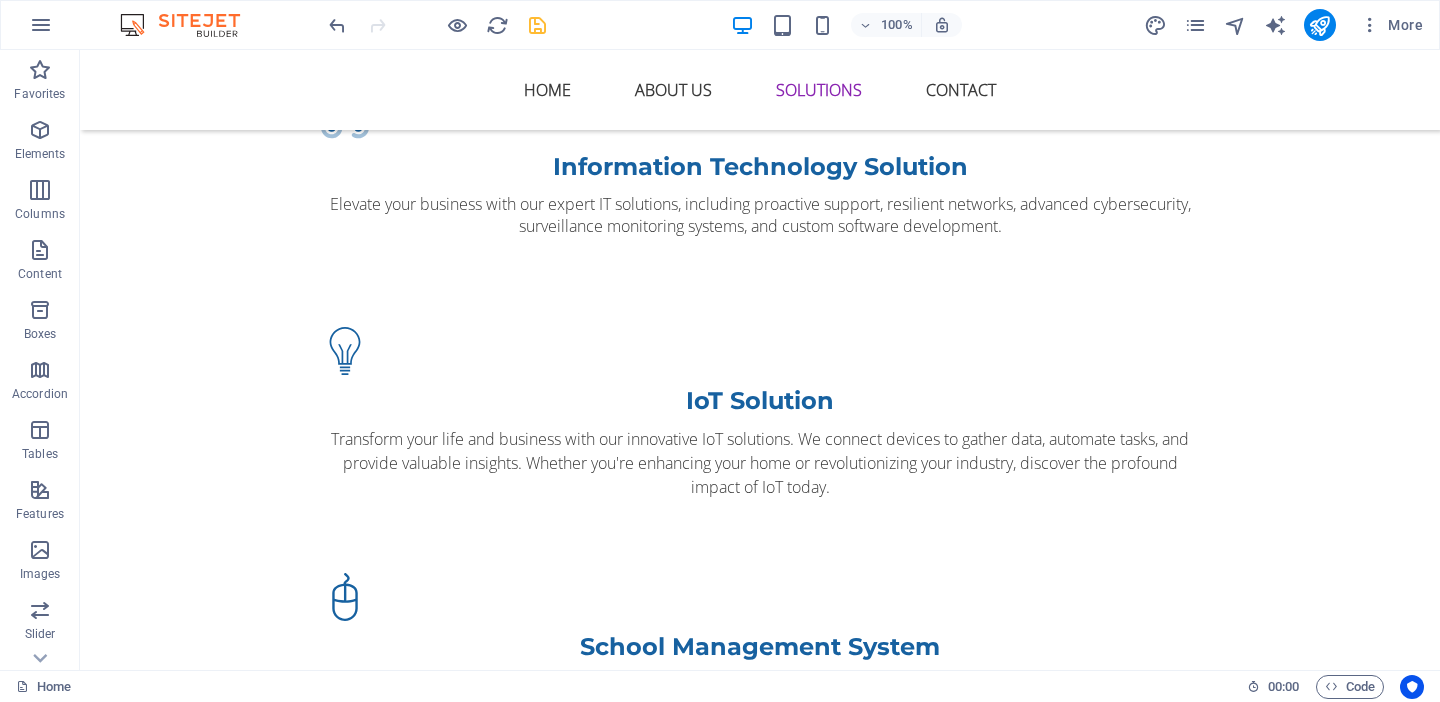 scroll, scrollTop: 2407, scrollLeft: 0, axis: vertical 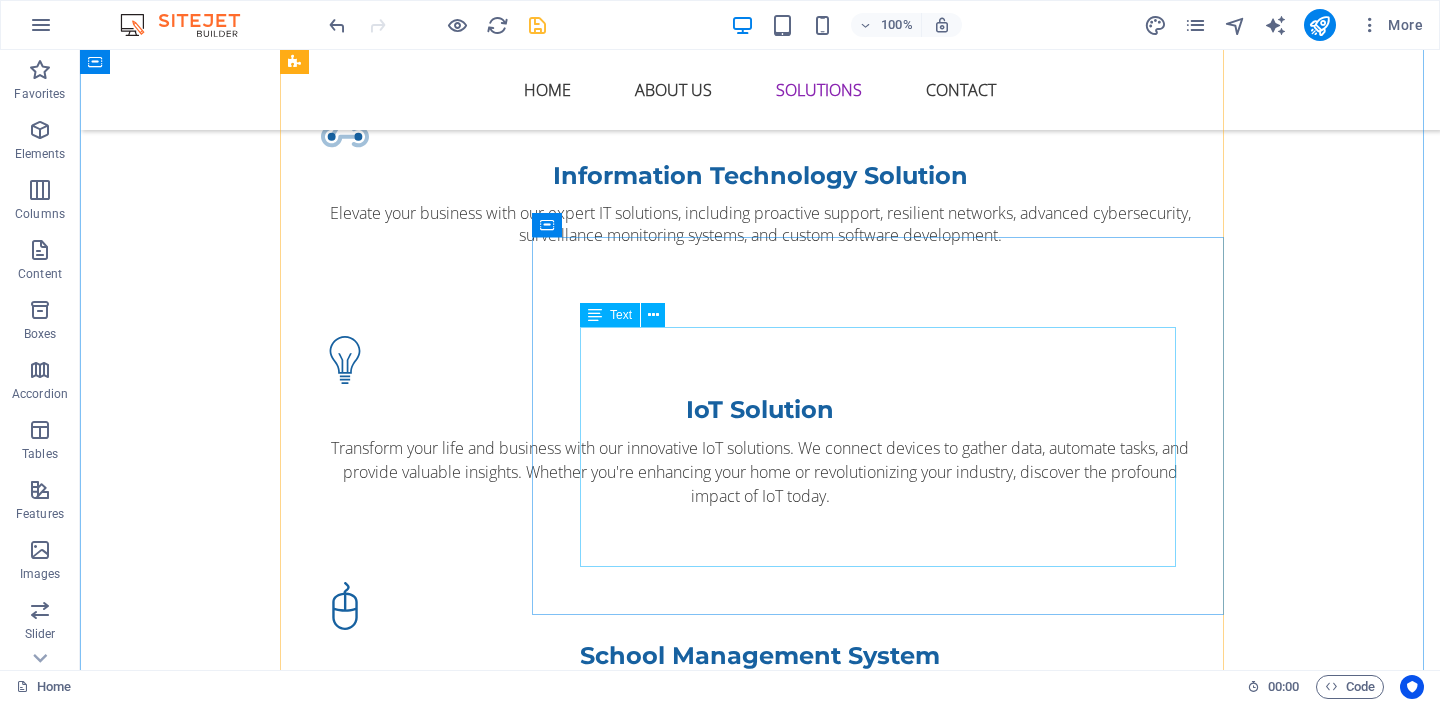 click on "We're dedicated to enhancing everyday life and business operations through smart, connected solutions. Discover how IoT harnesses interconnected devices to optimize: Smart Cities - Improving urban living and public services. Smart Buildings - Creating efficient, comfortable, and sustainable spaces. Smart Offices - Fostering productivity and well-being. Smart Agriculture - Boosting farming efficiency and yields. Explore the transformative potential of IoT." at bounding box center [886, 2443] 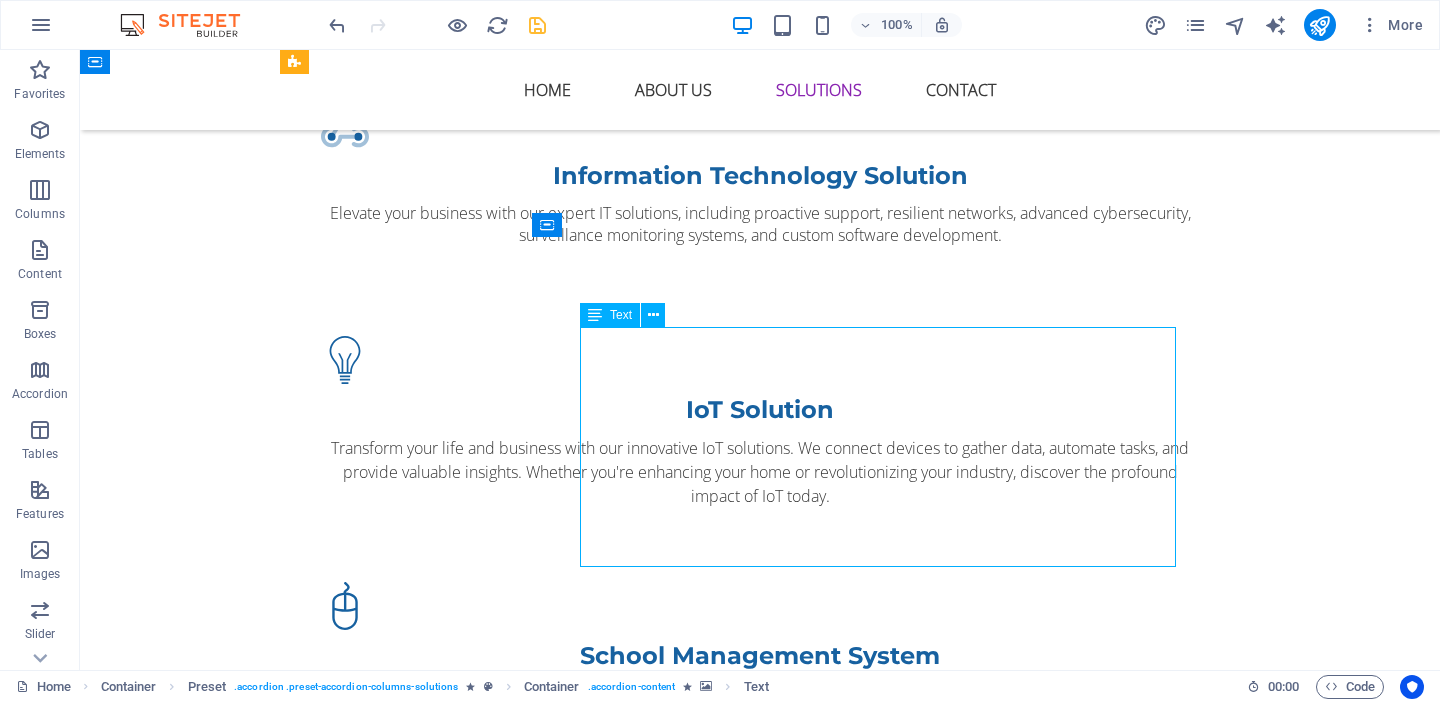 click on "We're dedicated to enhancing everyday life and business operations through smart, connected solutions. Discover how IoT harnesses interconnected devices to optimize: Smart Cities - Improving urban living and public services. Smart Buildings - Creating efficient, comfortable, and sustainable spaces. Smart Offices - Fostering productivity and well-being. Smart Agriculture - Boosting farming efficiency and yields. Explore the transformative potential of IoT." at bounding box center (886, 2443) 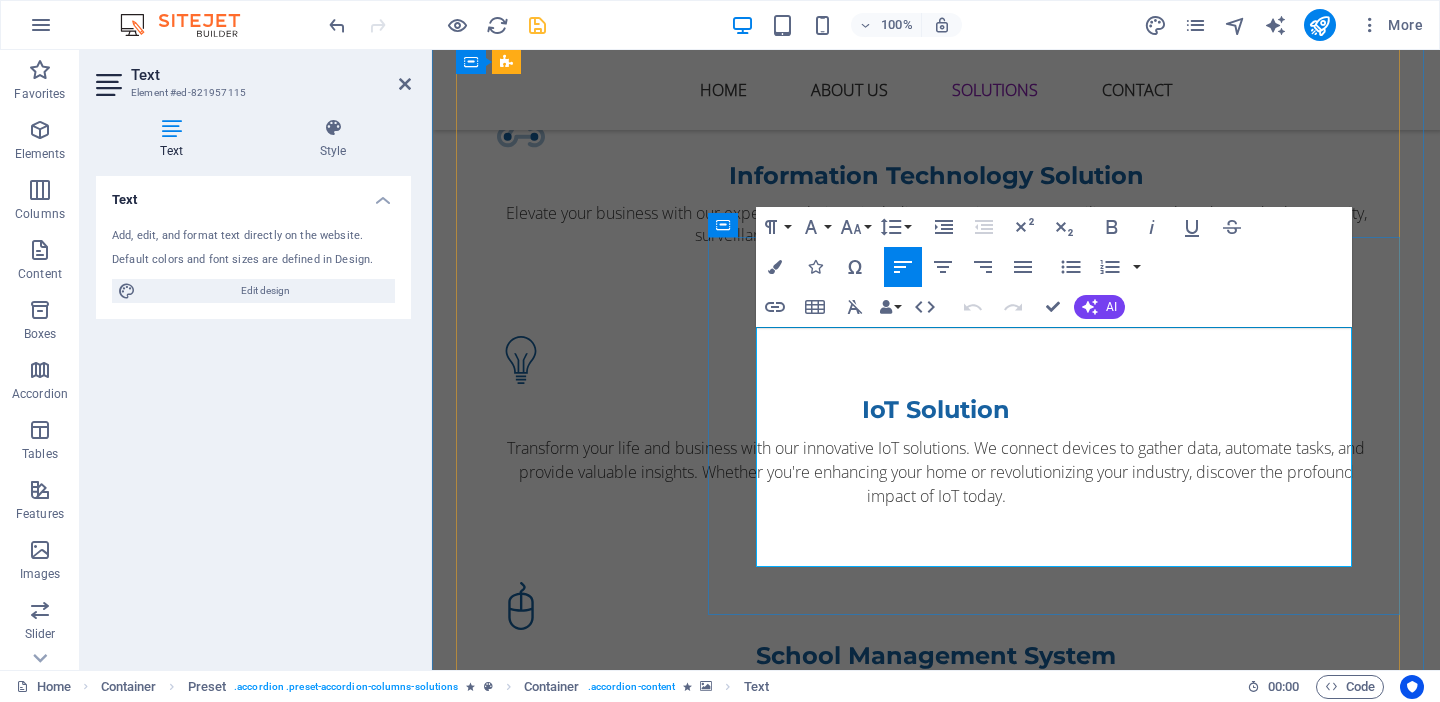 click on "We're dedicated to enhancing everyday life and business operations through smart, connected solutions. Discover how IoT harnesses interconnected devices to optimize: Smart Cities - Improving urban living and public services. Smart Buildings - Creating efficient, comfortable, and sustainable spaces. Smart Offices - Fostering productivity and well-being. Smart Agriculture - Boosting farming efficiency and yields. Explore the transformative potential of IoT." at bounding box center [1062, 2443] 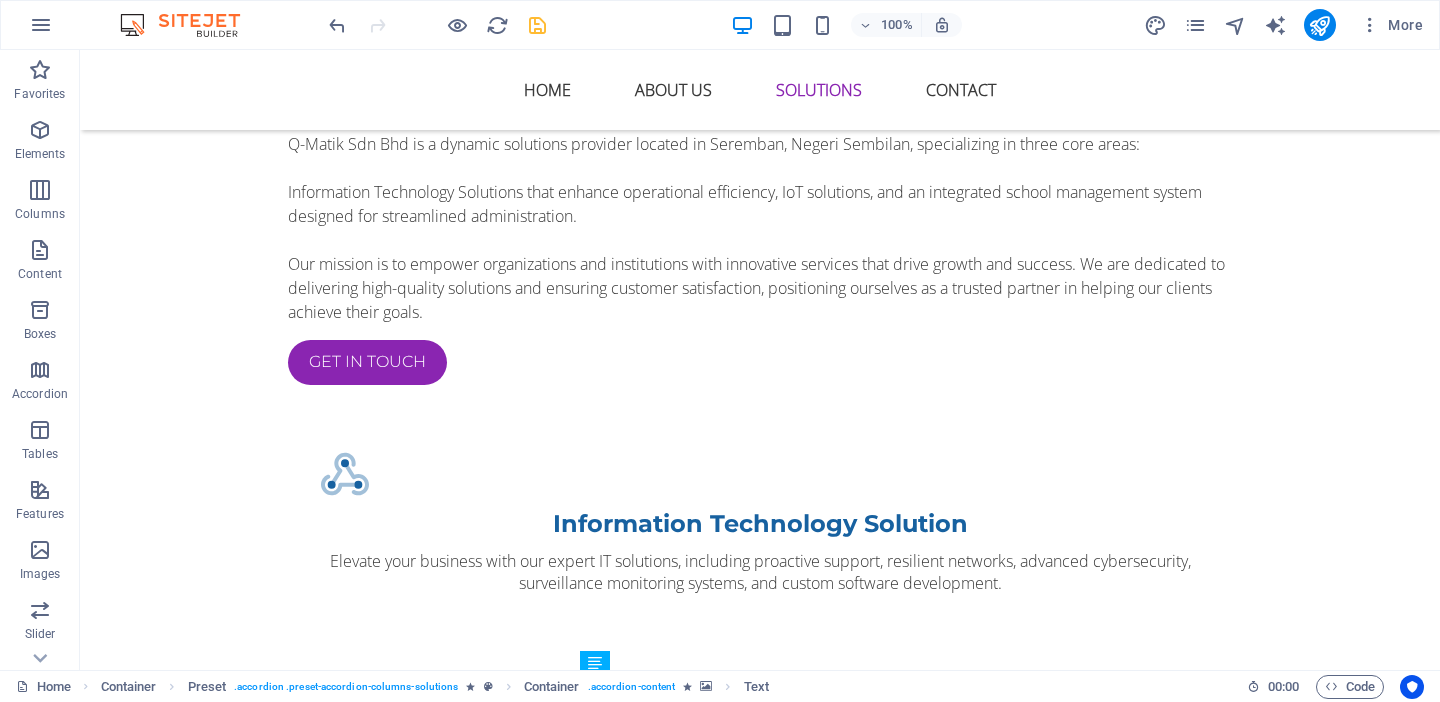 scroll, scrollTop: 2051, scrollLeft: 0, axis: vertical 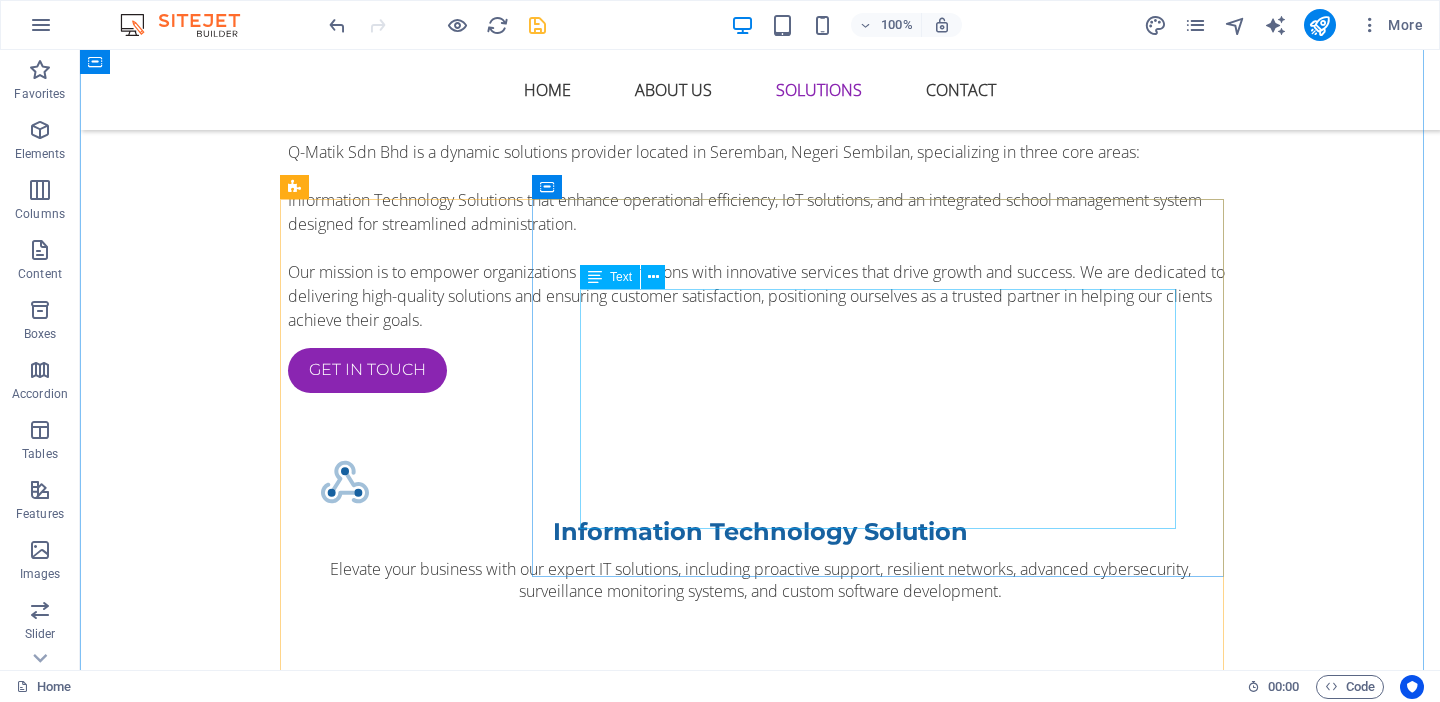 click on "Empower Your Digital Future with Comprehensive IT Solutions. We offer a full spectrum of services, including IT support, network solutions, cybersecurity, surveillance monitoring systems, cloud services, software development, data management, consulting, and infrastructure management. We serve SMEs, large corporations, and a variety of industries such as healthcare, finance, manufacturing and retail. With our experienced team, cutting-edge technology, customized solutions, proactive support, and prompt responses, we are dedicated to driving your success." at bounding box center (886, 2027) 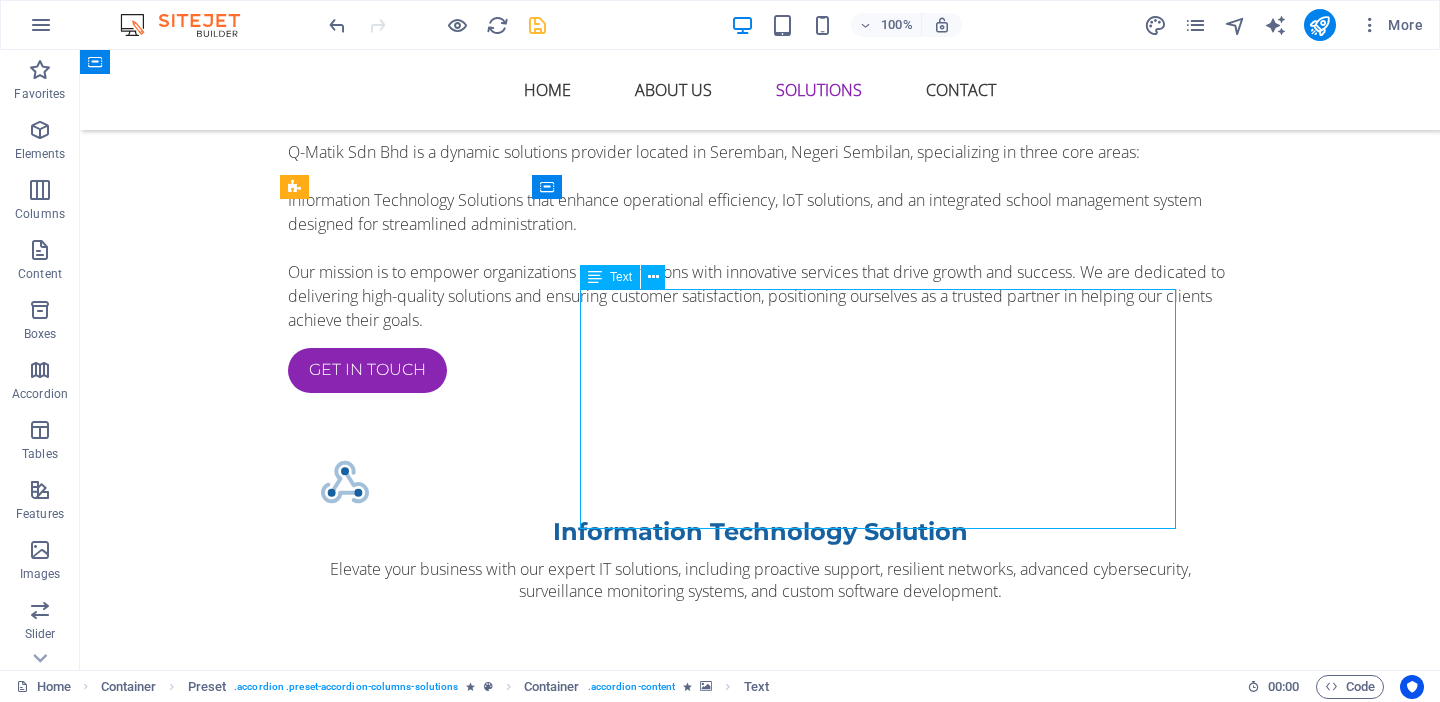 click on "Empower Your Digital Future with Comprehensive IT Solutions. We offer a full spectrum of services, including IT support, network solutions, cybersecurity, surveillance monitoring systems, cloud services, software development, data management, consulting, and infrastructure management. We serve SMEs, large corporations, and a variety of industries such as healthcare, finance, manufacturing and retail. With our experienced team, cutting-edge technology, customized solutions, proactive support, and prompt responses, we are dedicated to driving your success." at bounding box center [886, 2027] 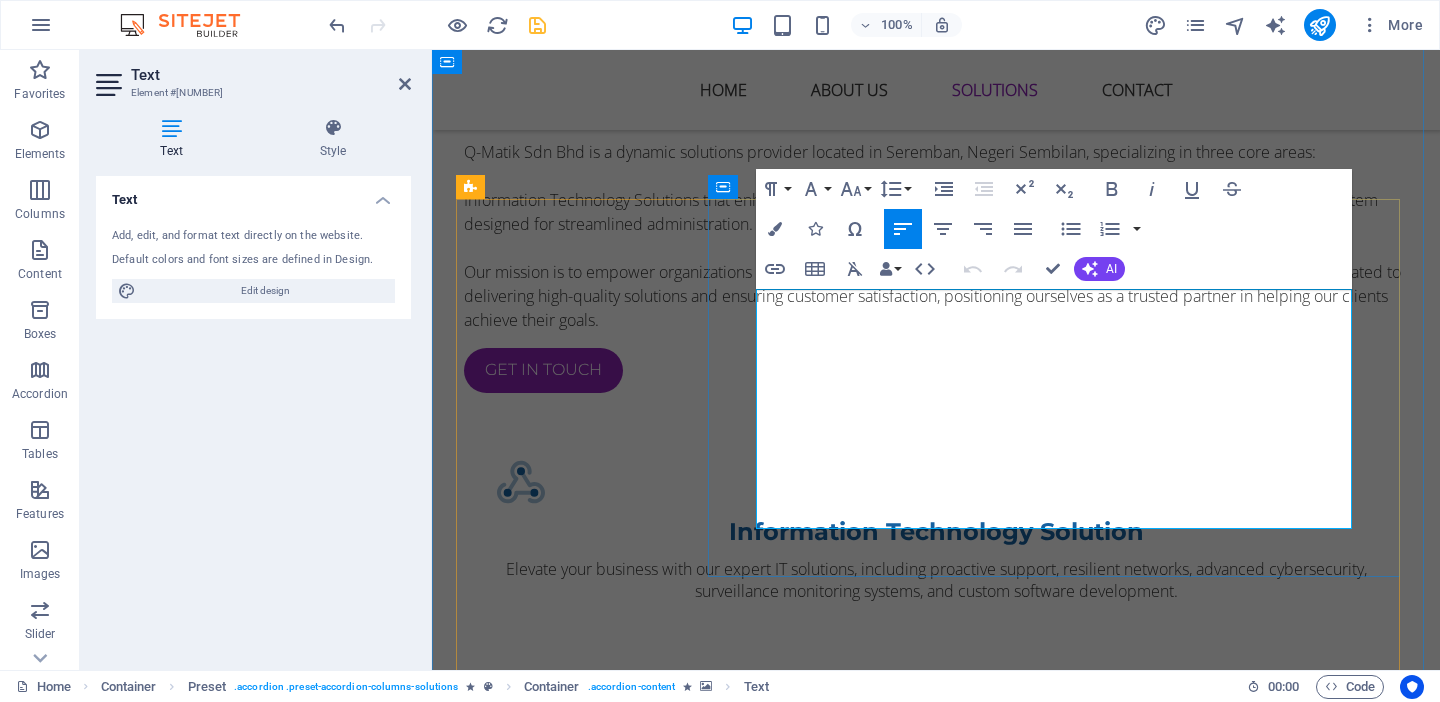 click on "Empower Your Digital Future with Comprehensive IT Solutions. We offer a full spectrum of services, including IT support, network solutions, cybersecurity, surveillance monitoring systems, cloud services, software development, data management, consulting, and infrastructure management. We serve SMEs, large corporations, and a variety of industries such as healthcare, finance, manufacturing and retail. With our experienced team, cutting-edge technology, customized solutions, proactive support, and prompt responses, we are dedicated to driving your success." at bounding box center (1062, 2027) 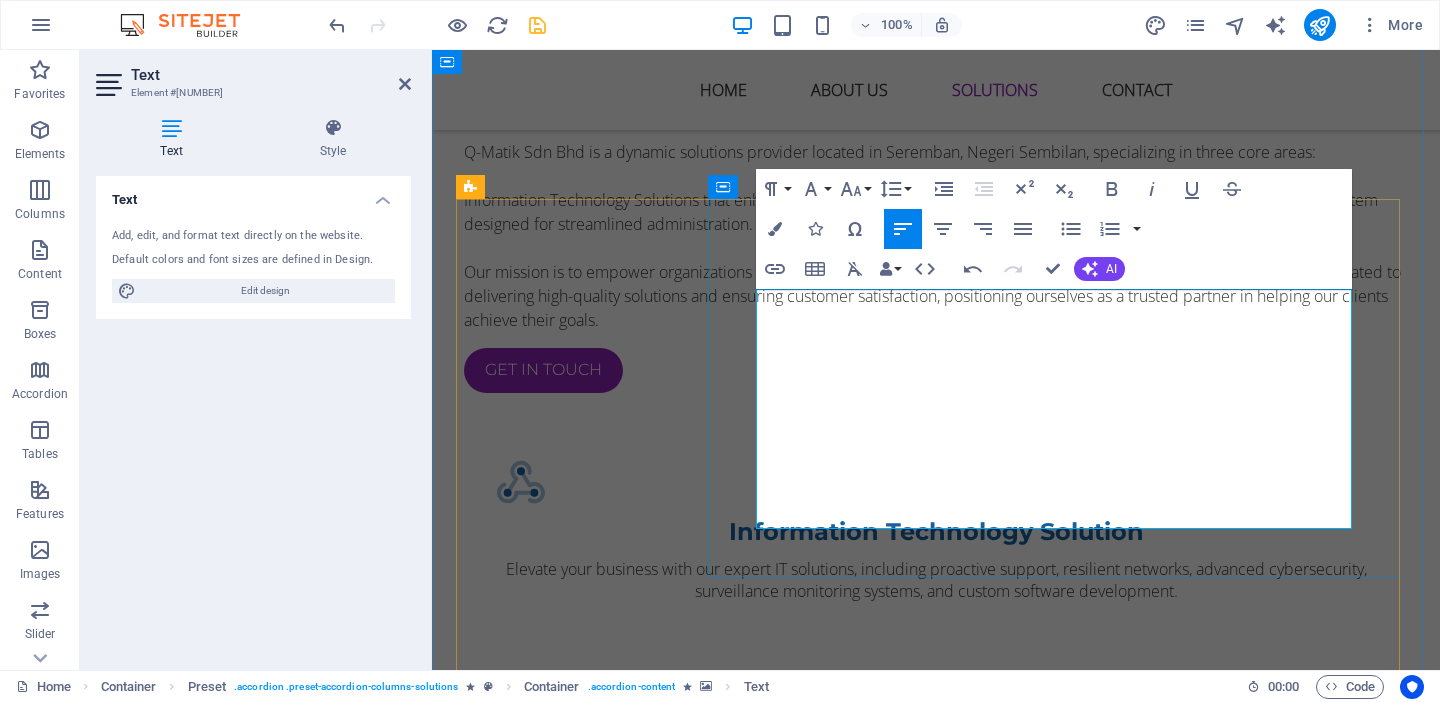 click on "Empower Your Digital Future with Comprehensive IT Solutions.   We offer a full spectrum of services, including IT support, network solutions, cybersecurity, surveillance monitoring systems, cloud services, software development, data management, consulting, and infrastructure management.   Our mission is to enhance efficiency, security, cost-effectiveness, continuity, scalability, and innovation.   We serve SMEs, large corporations and a variety of industries such as healthcare, finance, manufacturing and retail.   With our experienced team, cutting-edge technology, customized solutions, proactive support, and prompt responses, we are dedicated to driving your success." at bounding box center (1062, 2027) 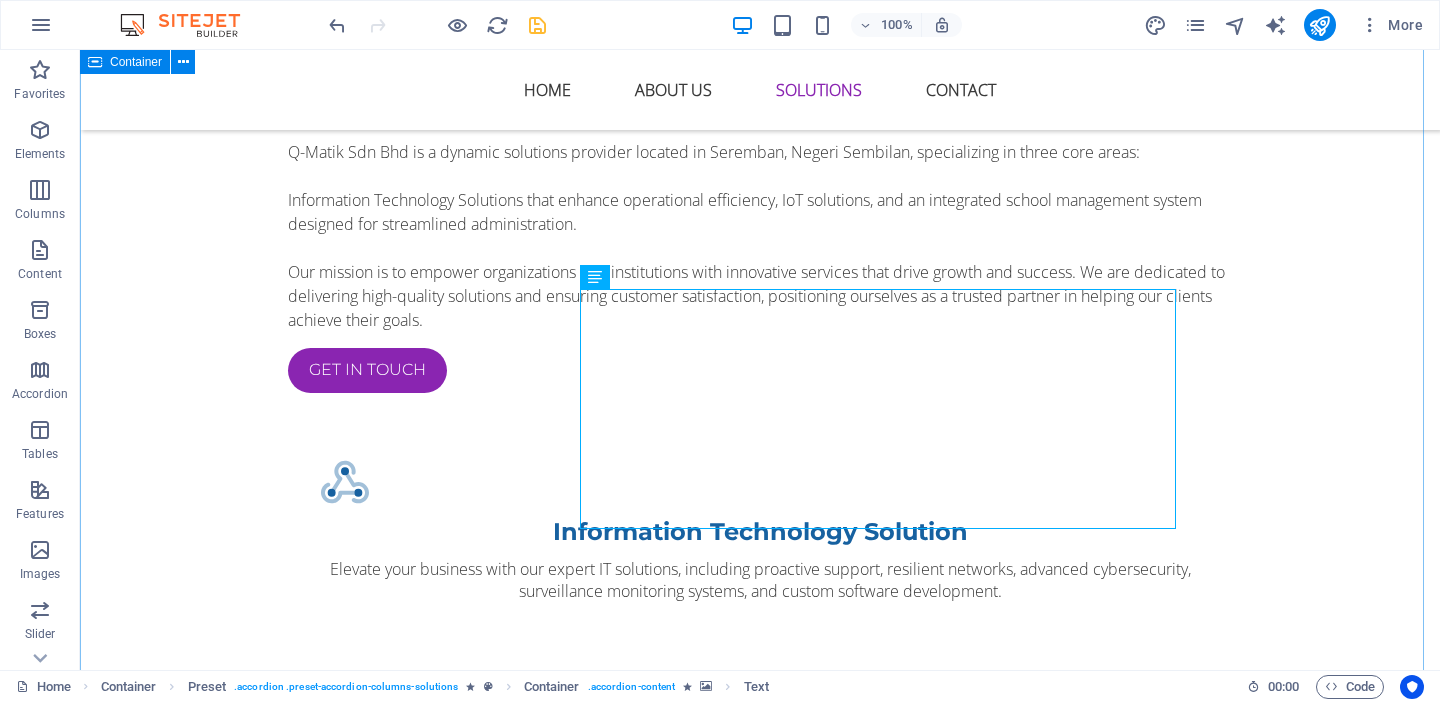 click on "All our Solutions for you Q-Matik Sdn Bhd provides a diverse array of Information Technology Solutions, Surveillance Monitoring Systems, and Integrated School Management Systems tailored to propel your success. .fa-secondary{opacity:.4} Information Technology Solution Information Technology Solution Empower Your Digital Future with Comprehensive IT Solutions. We offer a full spectrum of services, including IT support, network solutions, cybersecurity, surveillance monitoring systems, cloud services, software development, data management, consulting and infrastructure management. Our mission is to enhance efficiency, security, cost-effectiveness, continuity, scalability and innovation. We serve SMEs, large corporations and a variety of industries such as healthcare, finance, manufacturing and retail. With our experienced team, cutting-edge technology, customized solutions, proactive support, and prompt responses, we are dedicated to driving your success. IoT Solution IoT Solution Smart Cities -" at bounding box center (760, 2535) 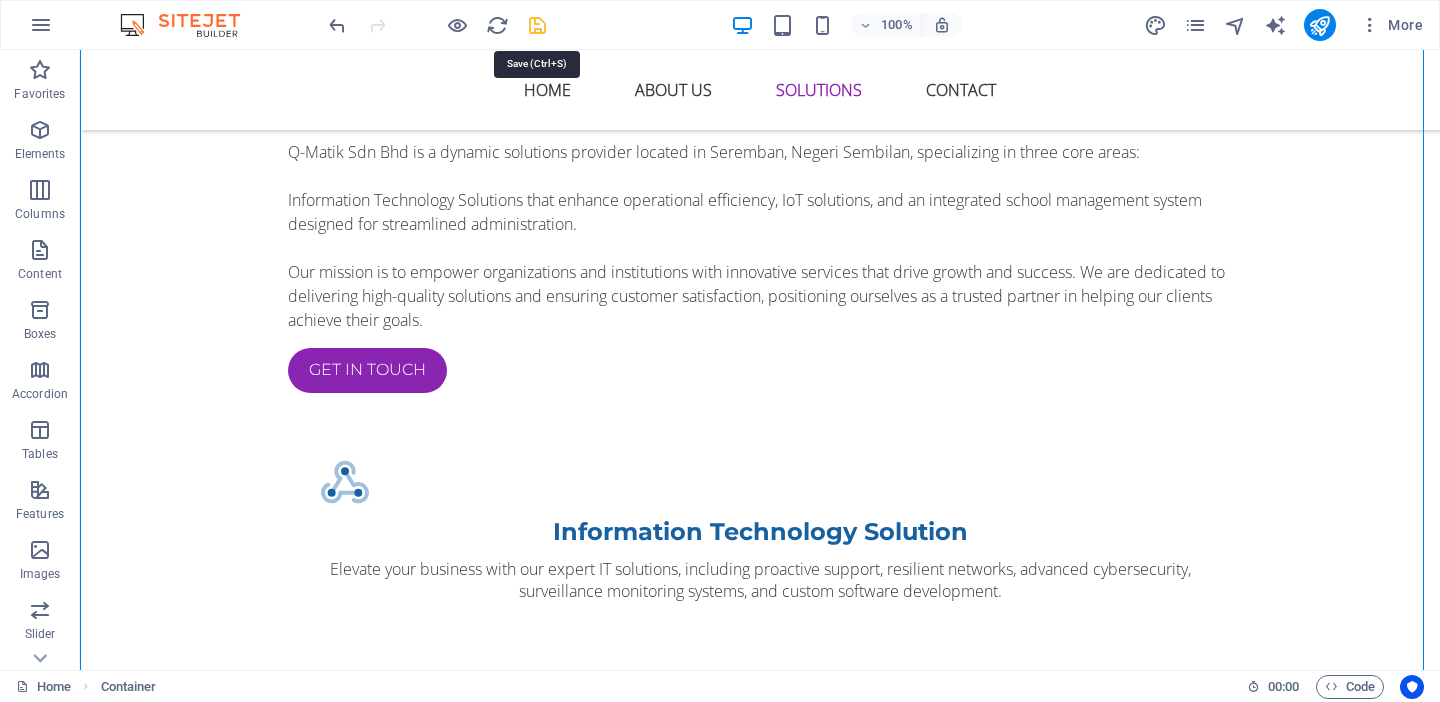 click at bounding box center (537, 25) 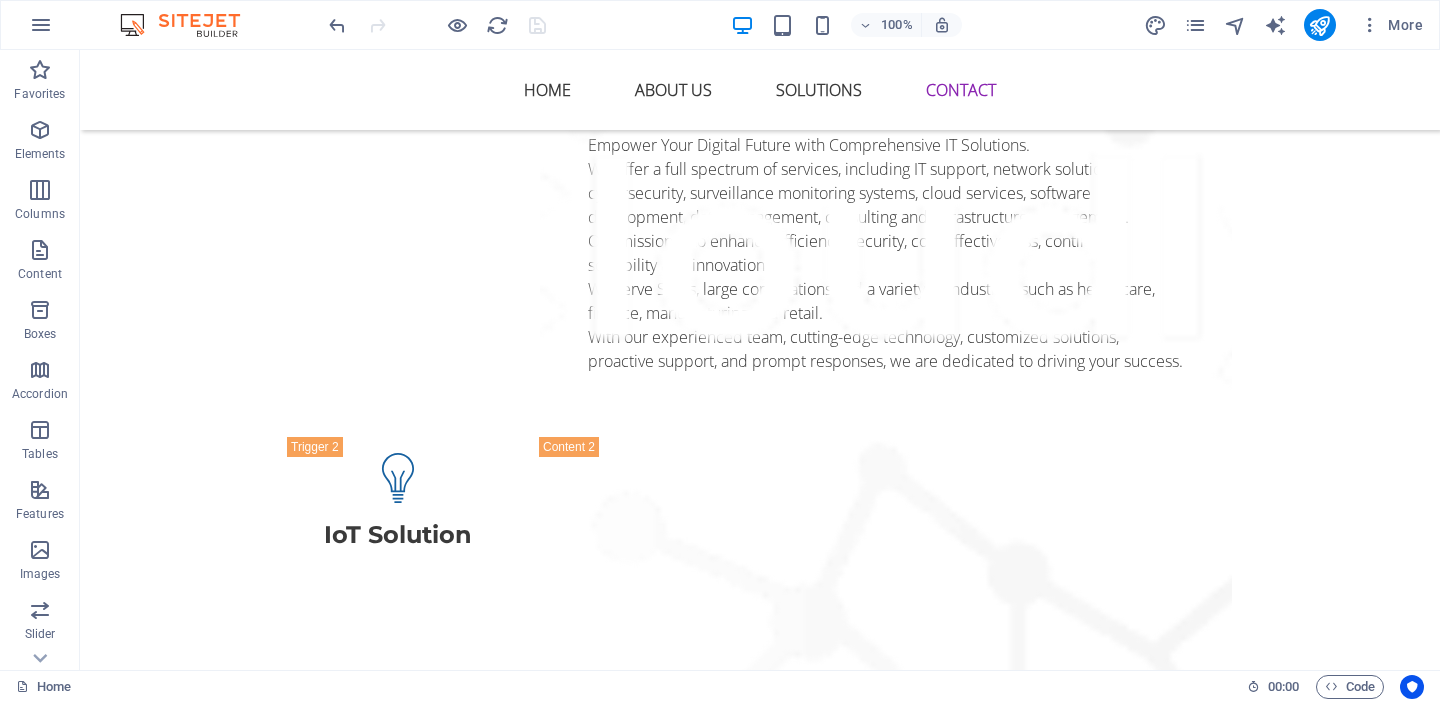 scroll, scrollTop: 3834, scrollLeft: 0, axis: vertical 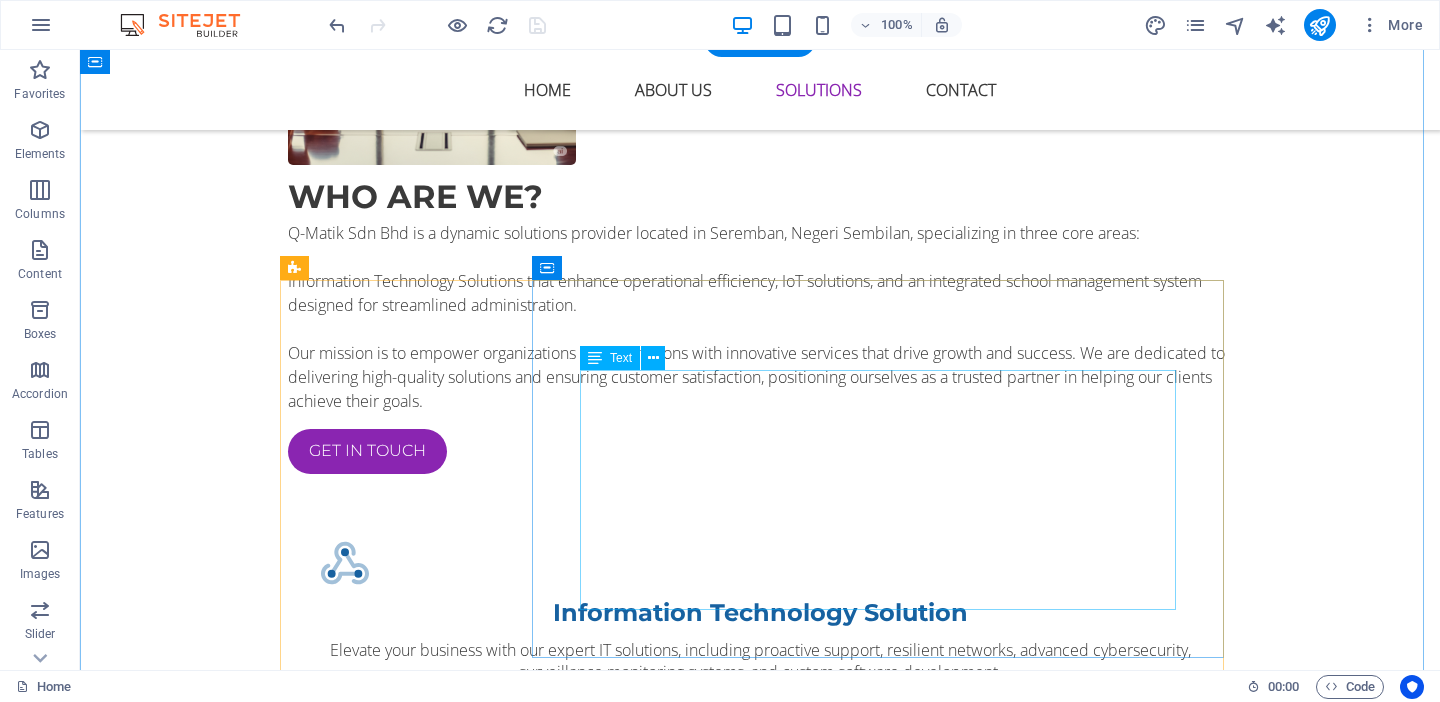 click on "Empower Your Digital Future with Comprehensive IT Solutions. We offer a full spectrum of services, including IT support, network solutions, cybersecurity, surveillance monitoring systems, cloud services, software development, data management, consulting and infrastructure management. Our mission is to enhance efficiency, security, cost-effectiveness, continuity, scalability and innovation. We serve SMEs, large corporations and a variety of industries such as healthcare, finance, manufacturing and retail. With our experienced team, cutting-edge technology, customized solutions, proactive support, and prompt responses, we are dedicated to driving your success." at bounding box center [886, 2108] 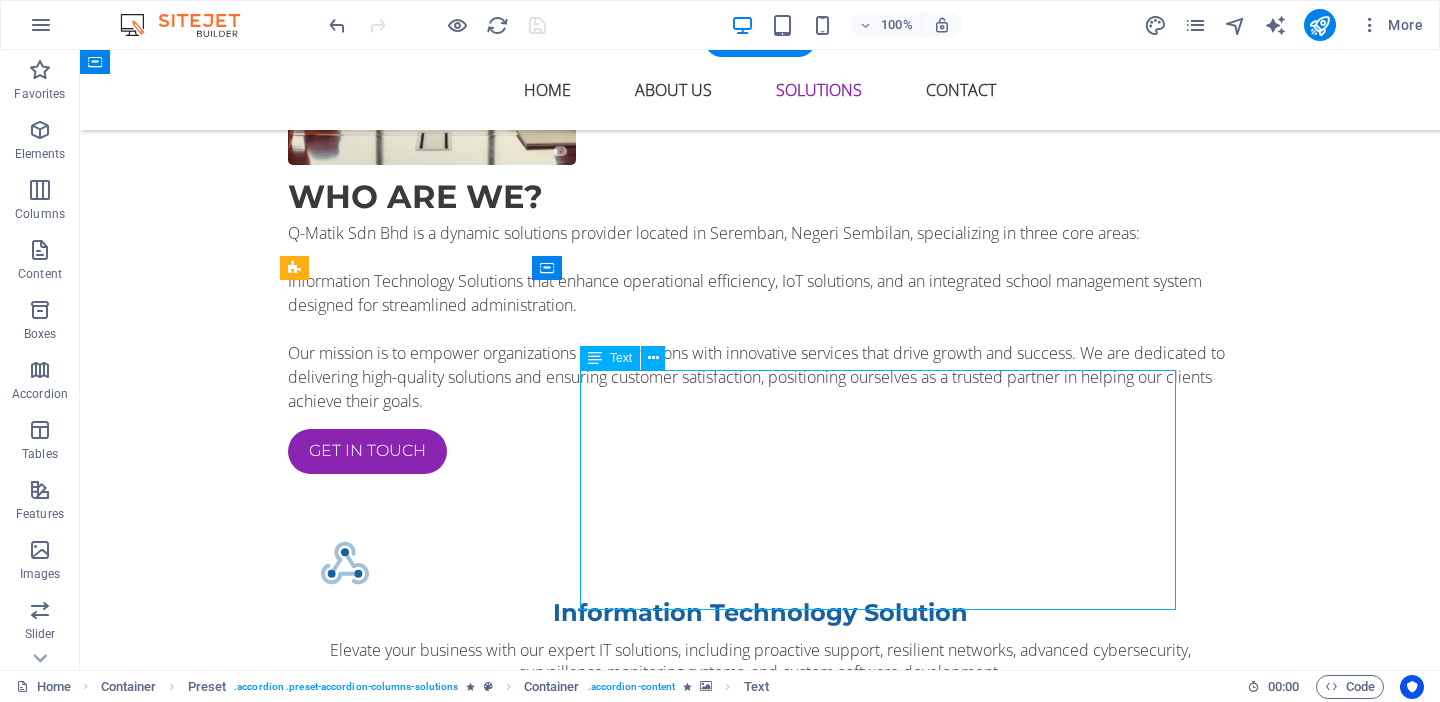 click on "Empower Your Digital Future with Comprehensive IT Solutions. We offer a full spectrum of services, including IT support, network solutions, cybersecurity, surveillance monitoring systems, cloud services, software development, data management, consulting and infrastructure management. Our mission is to enhance efficiency, security, cost-effectiveness, continuity, scalability and innovation. We serve SMEs, large corporations and a variety of industries such as healthcare, finance, manufacturing and retail. With our experienced team, cutting-edge technology, customized solutions, proactive support, and prompt responses, we are dedicated to driving your success." at bounding box center (886, 2108) 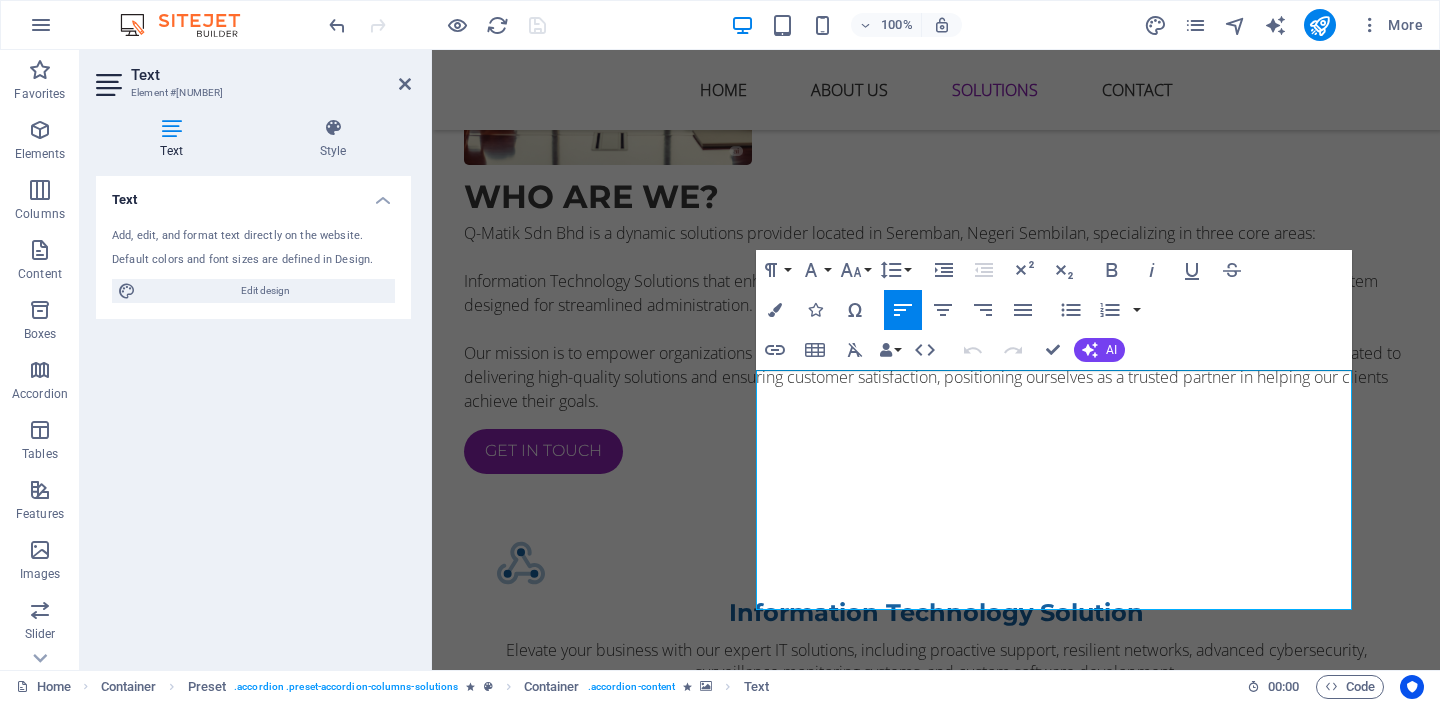 click at bounding box center [1062, 1709] 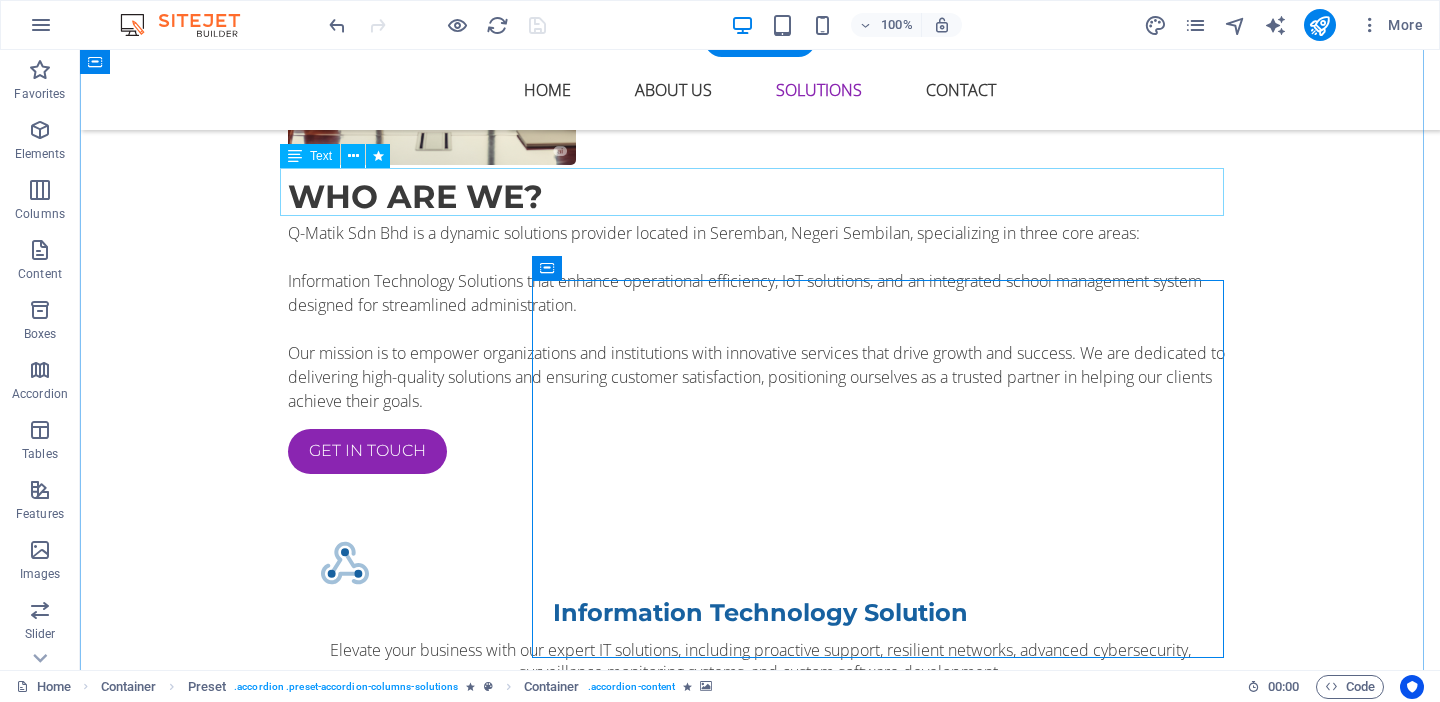 click on "Q-Matik Sdn Bhd provides a diverse array of Information Technology Solutions, Surveillance Monitoring Systems, and Integrated School Management Systems tailored to propel your success." at bounding box center [760, 1432] 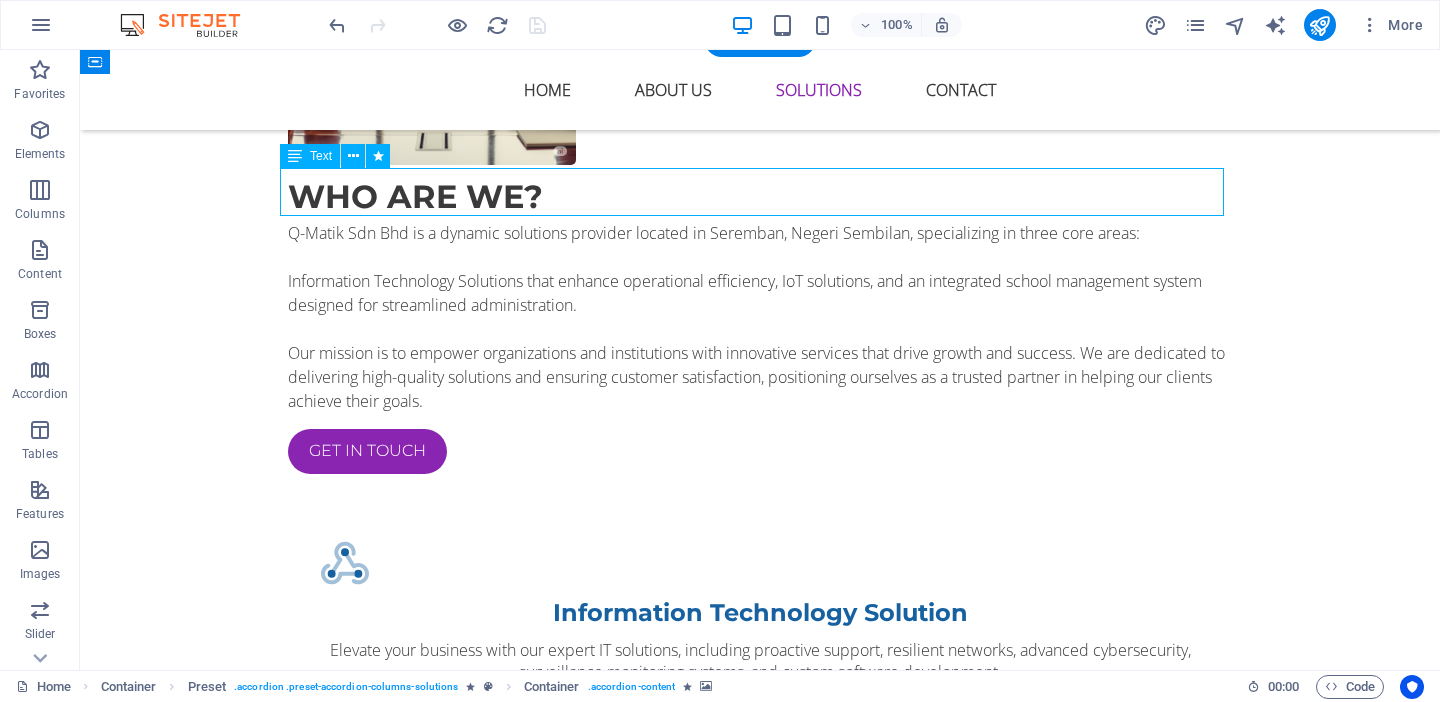 click on "Q-Matik Sdn Bhd provides a diverse array of Information Technology Solutions, Surveillance Monitoring Systems, and Integrated School Management Systems tailored to propel your success." at bounding box center [760, 1432] 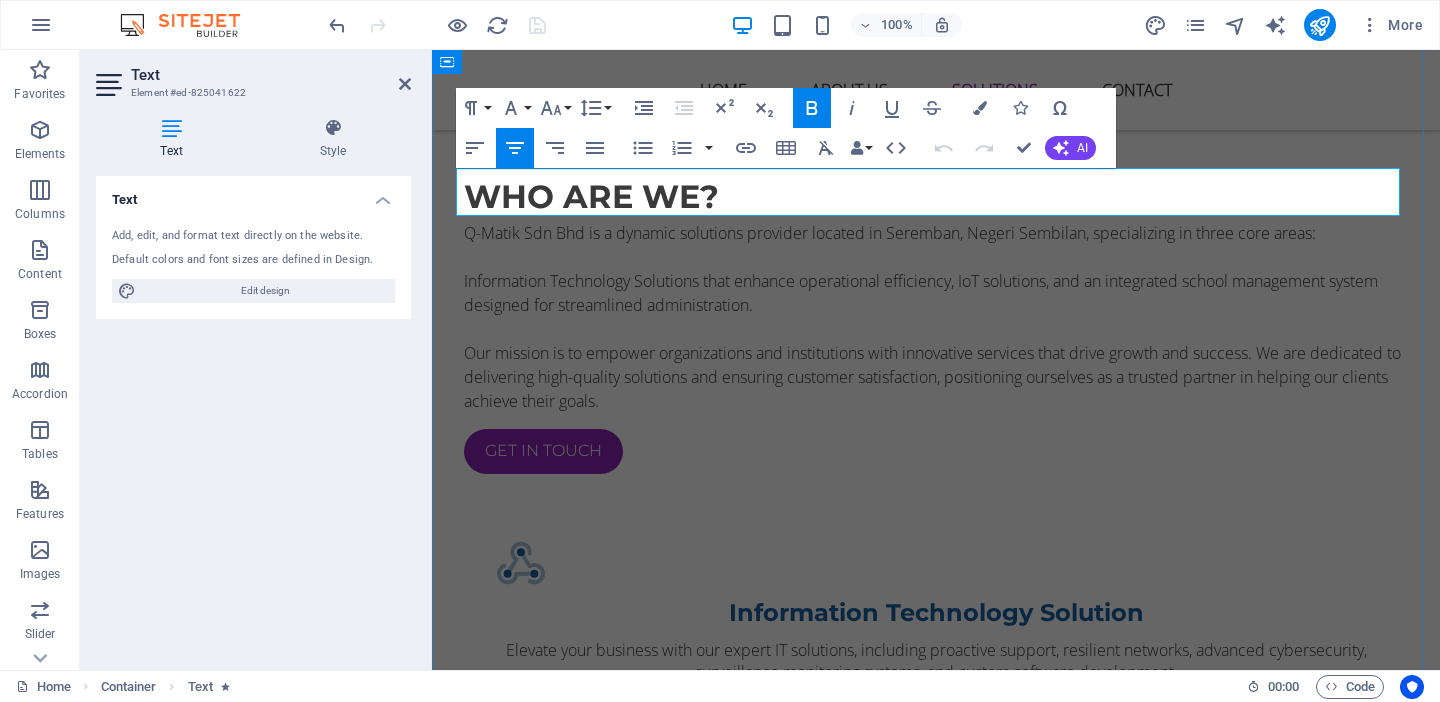 drag, startPoint x: 1038, startPoint y: 176, endPoint x: 1269, endPoint y: 179, distance: 231.01949 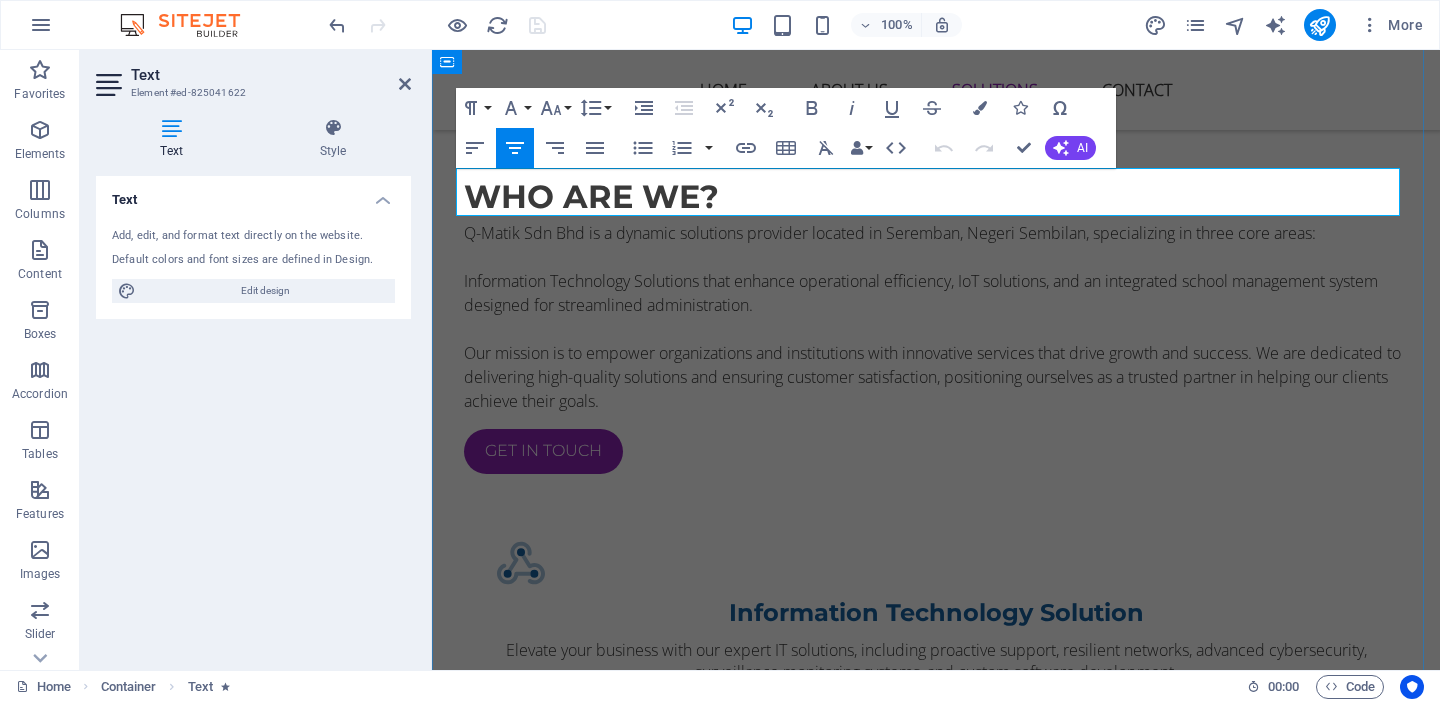 copy on "Surveillance Monitoring Systems," 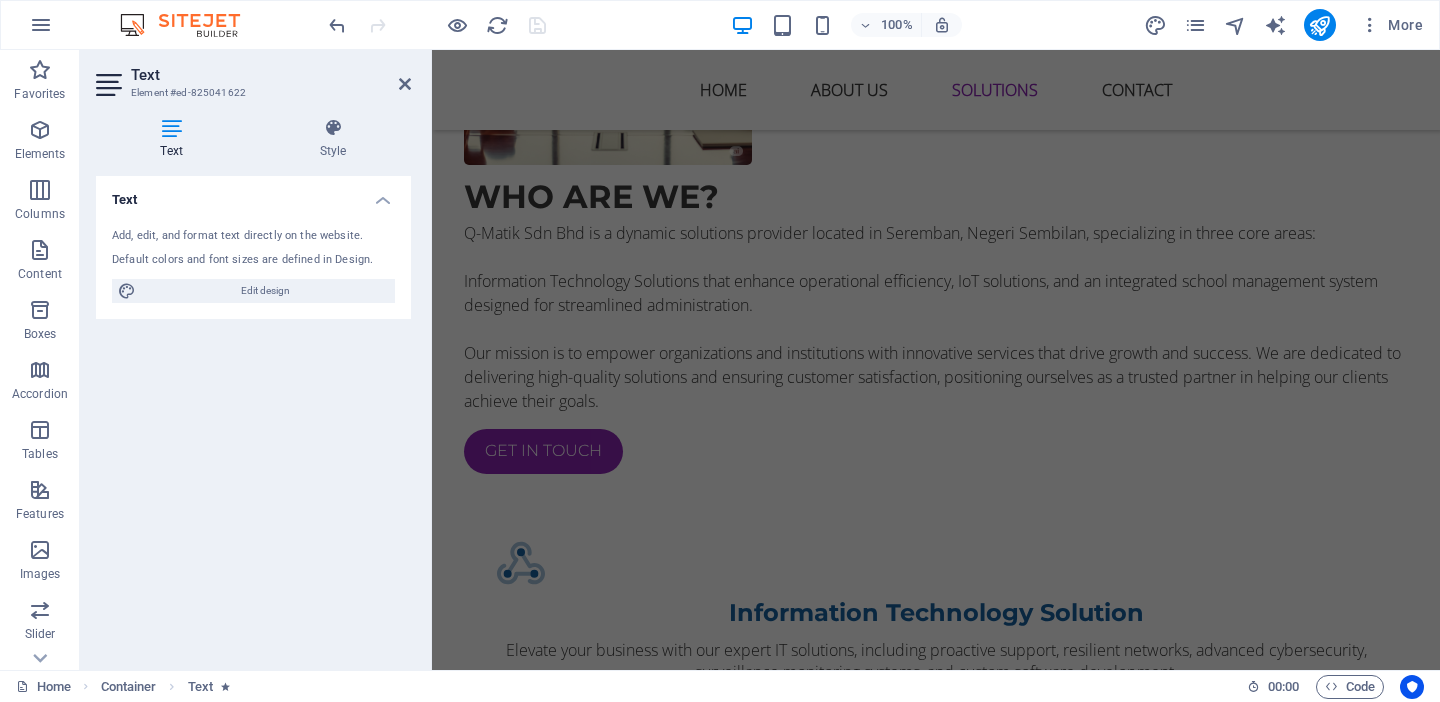 scroll, scrollTop: 2513, scrollLeft: 0, axis: vertical 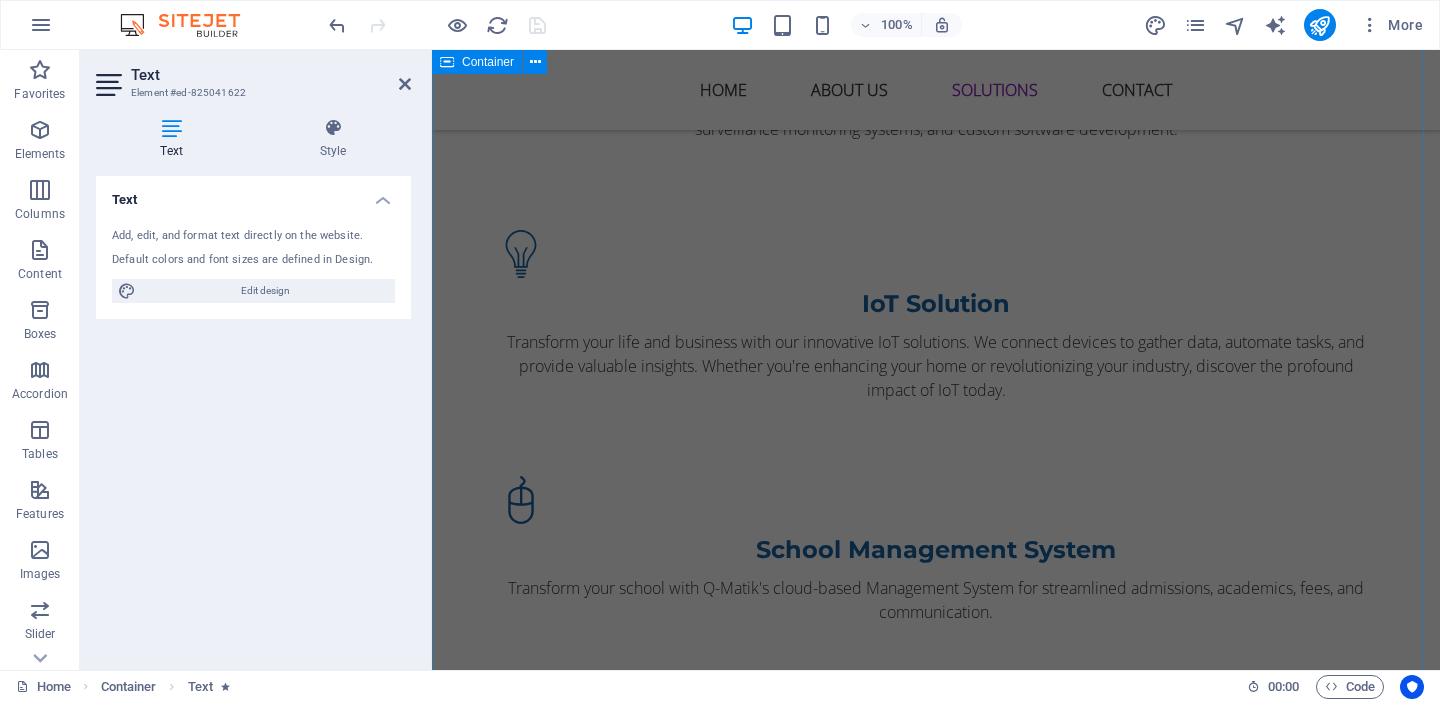 click at bounding box center [1062, 1938] 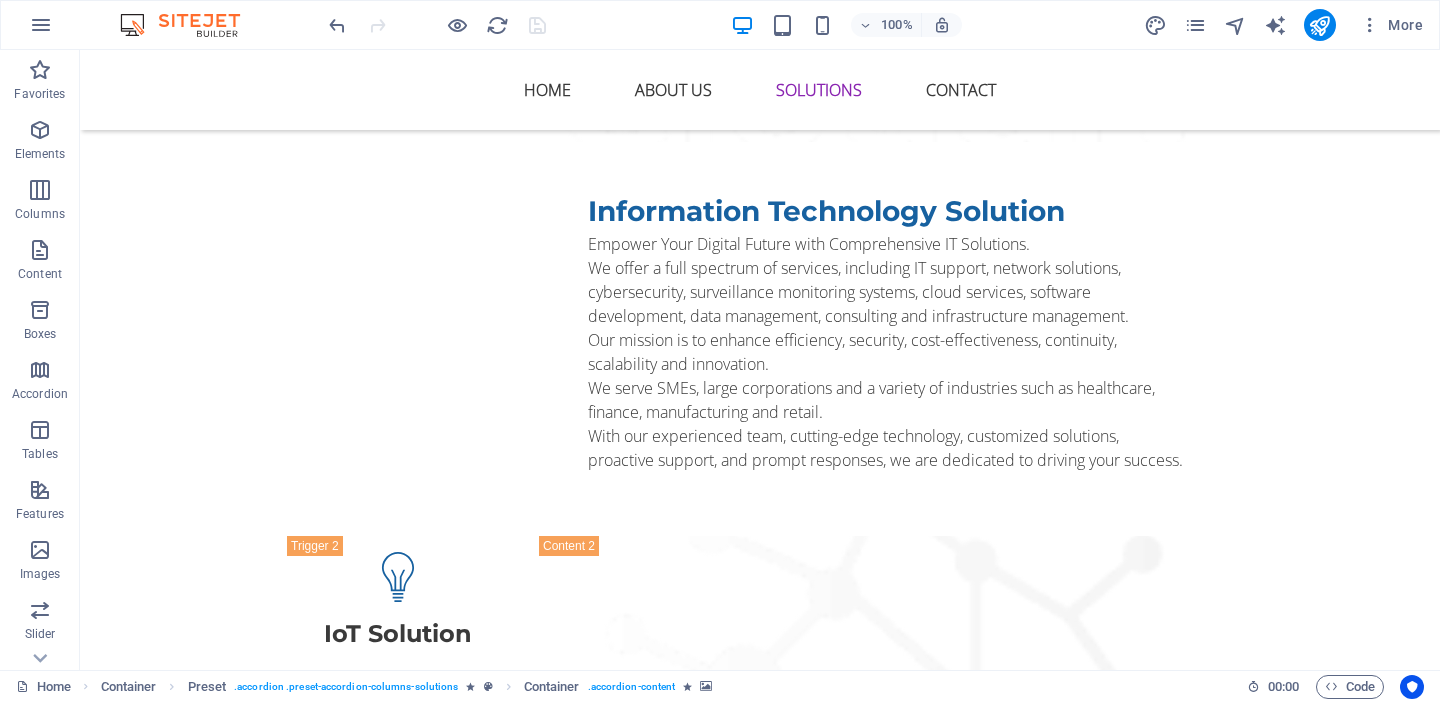 scroll, scrollTop: 3780, scrollLeft: 0, axis: vertical 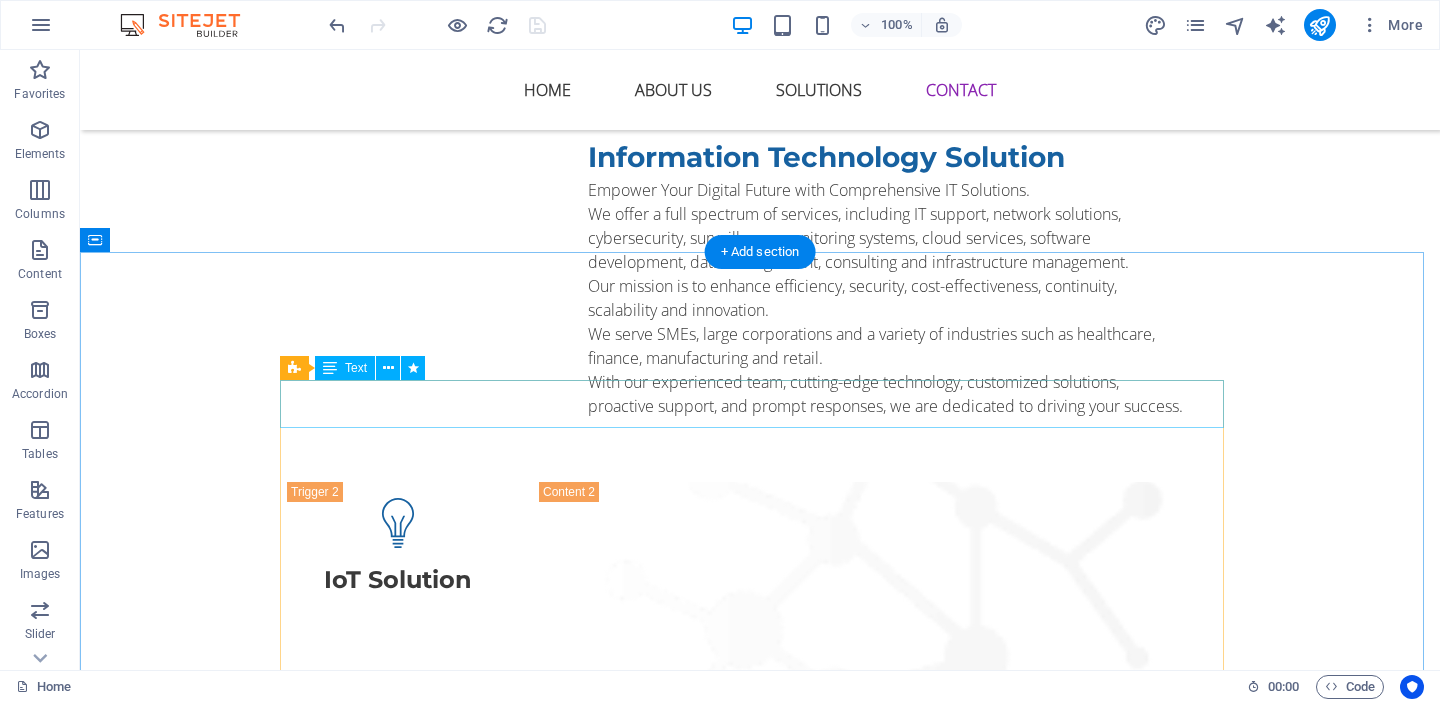 click on "For any inquiries about our Information Technology Solutions, IoT Solutions, or School Management Systems, please feel free to contact us." at bounding box center (760, 3606) 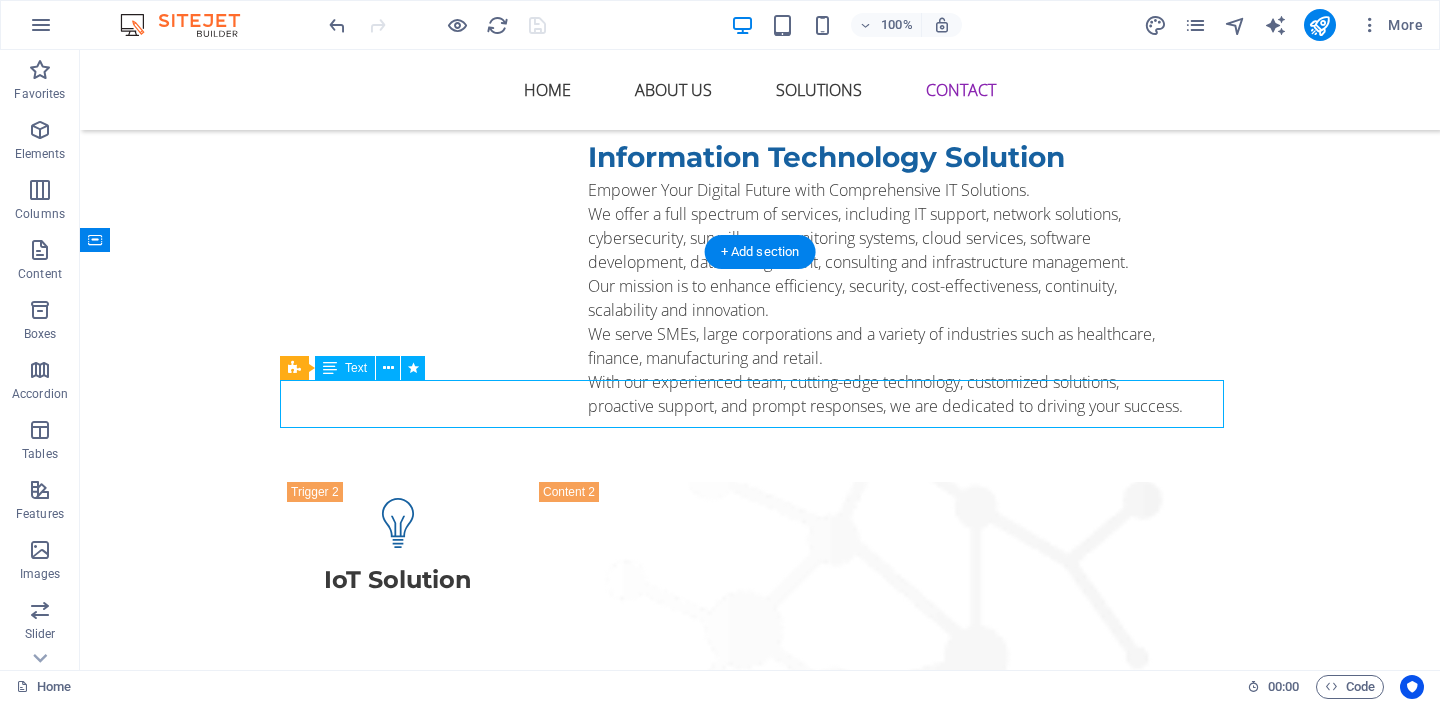 click on "For any inquiries about our Information Technology Solutions, IoT Solutions, or School Management Systems, please feel free to contact us." at bounding box center (760, 3606) 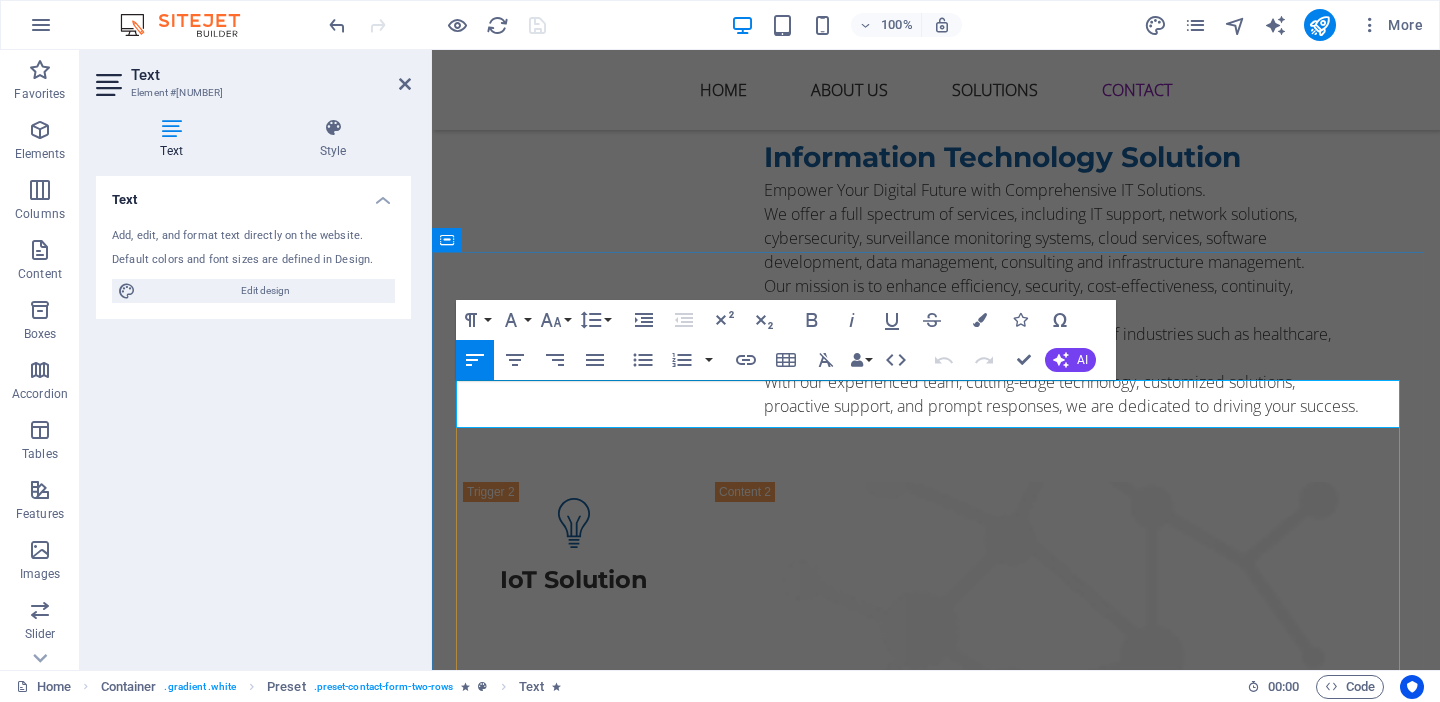 click on "For any inquiries about our Information Technology Solutions, IoT Solutions, or School Management Systems, please feel free to contact us." at bounding box center (936, 3606) 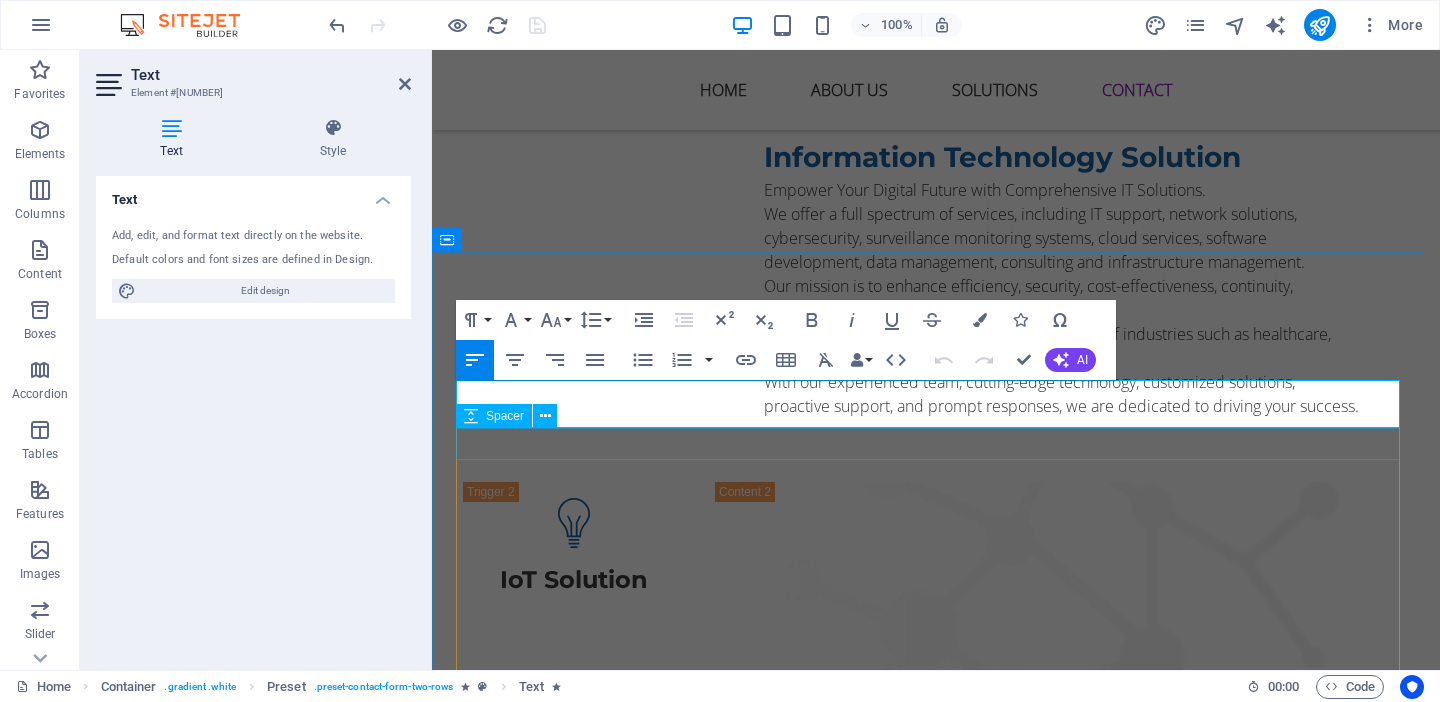 type 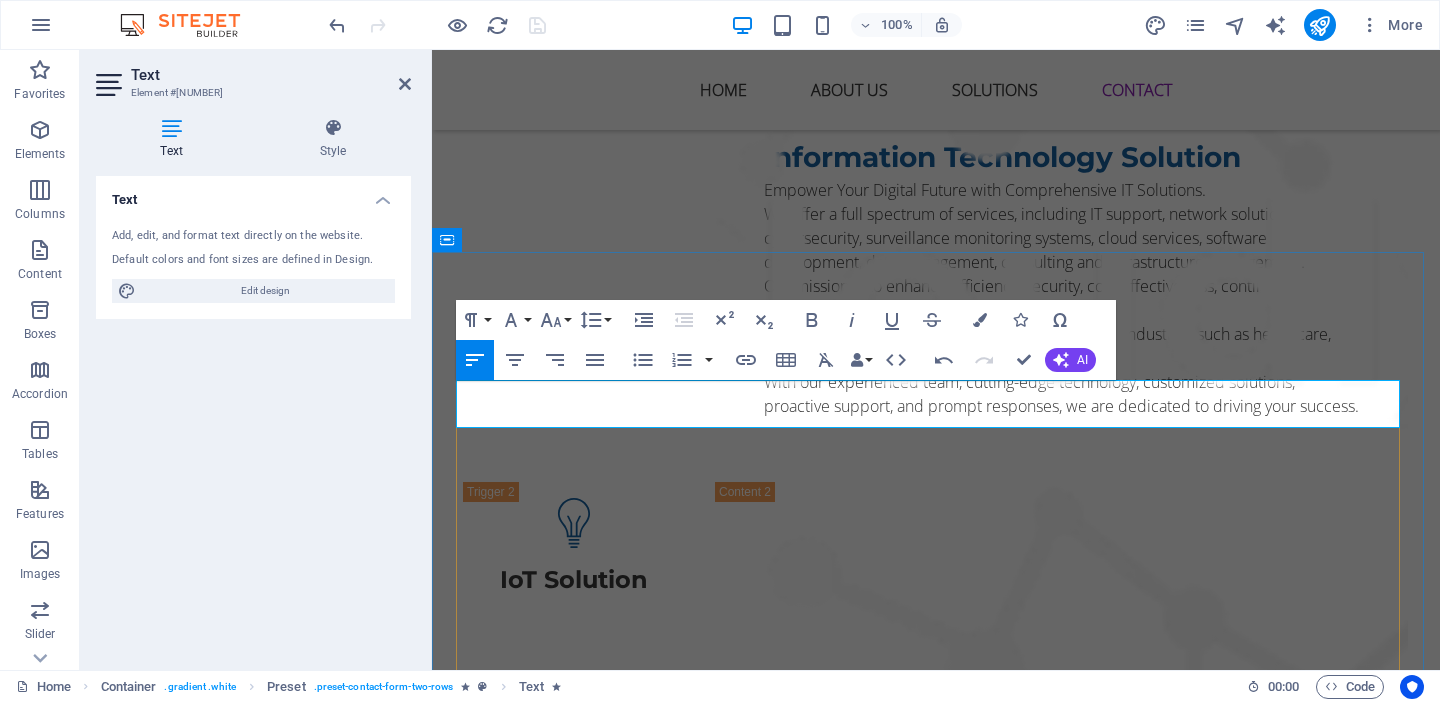 click on "For any inquiries about our Information Technology Solutions, Surveillance Monitoring Systems," at bounding box center [936, 3594] 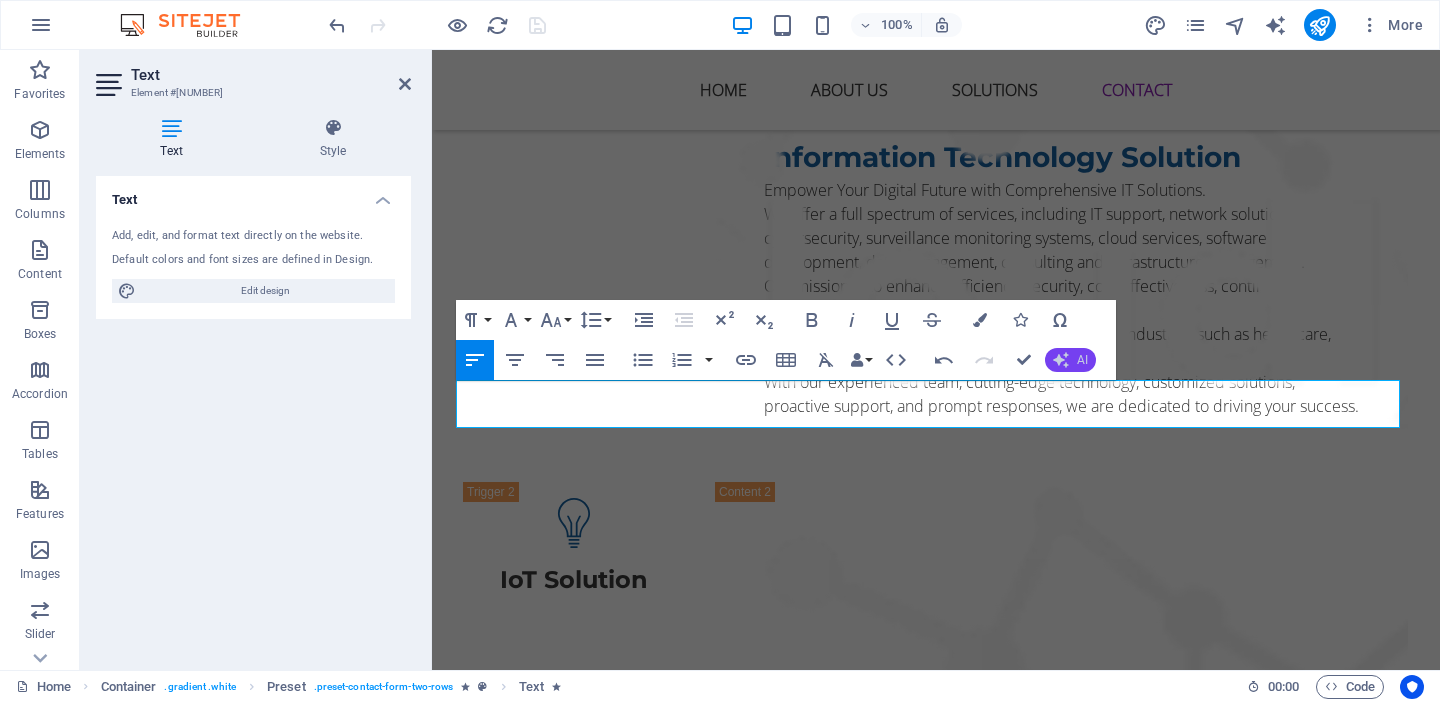 click on "AI" at bounding box center (1082, 360) 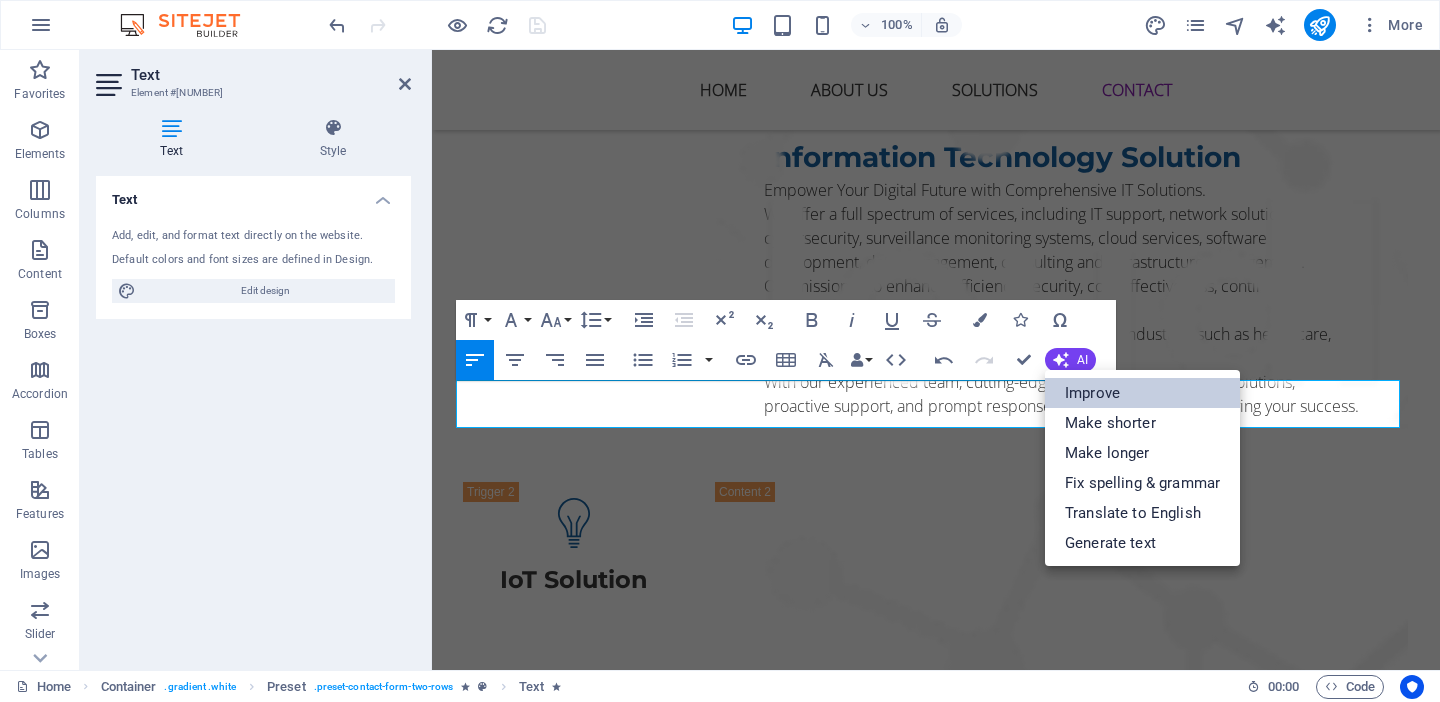 click on "Improve" at bounding box center (1142, 393) 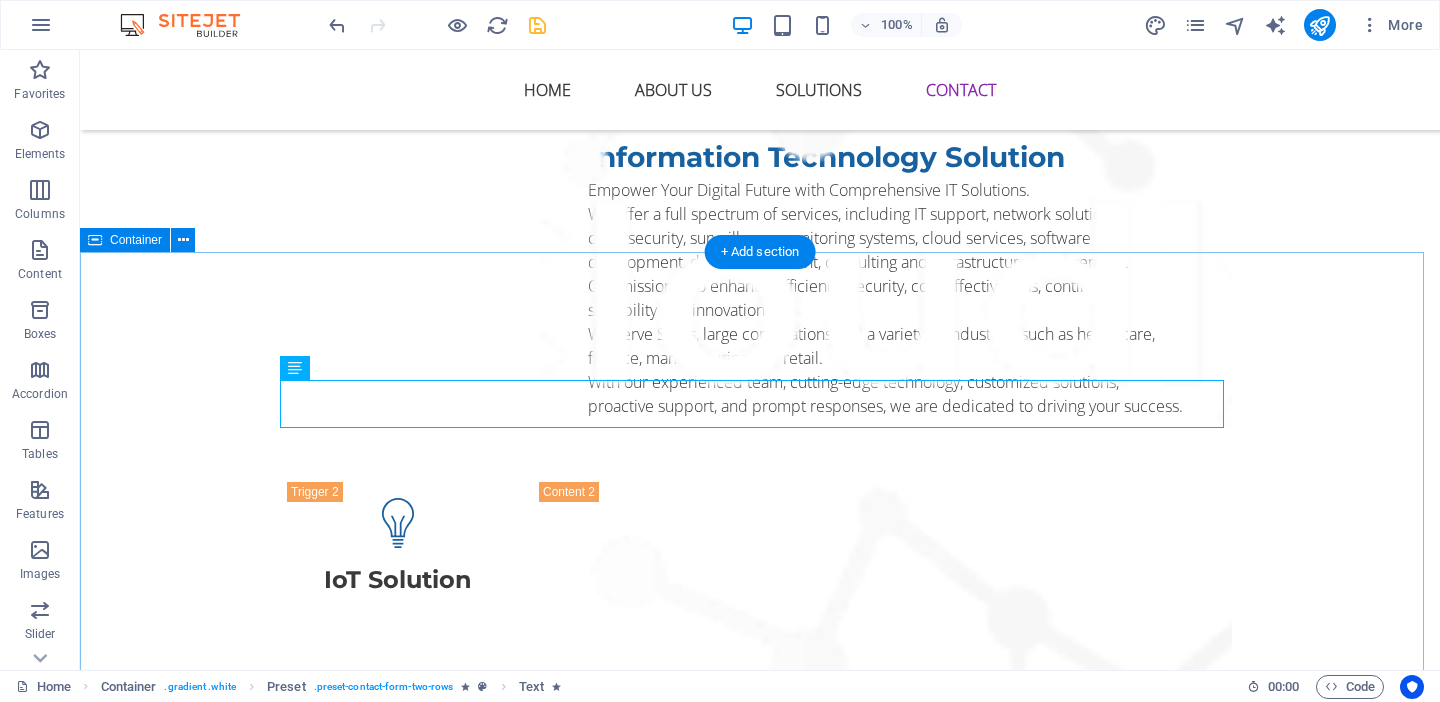 click on "Get in touch For any inquiries regarding our Information Technology Solutions, Surveillance Monitoring Systems, IoT Solutions, or School Management Systems, please feel free to contact us. I have read and understand the privacy policy. Unreadable? Load new Submit" at bounding box center [760, 3789] 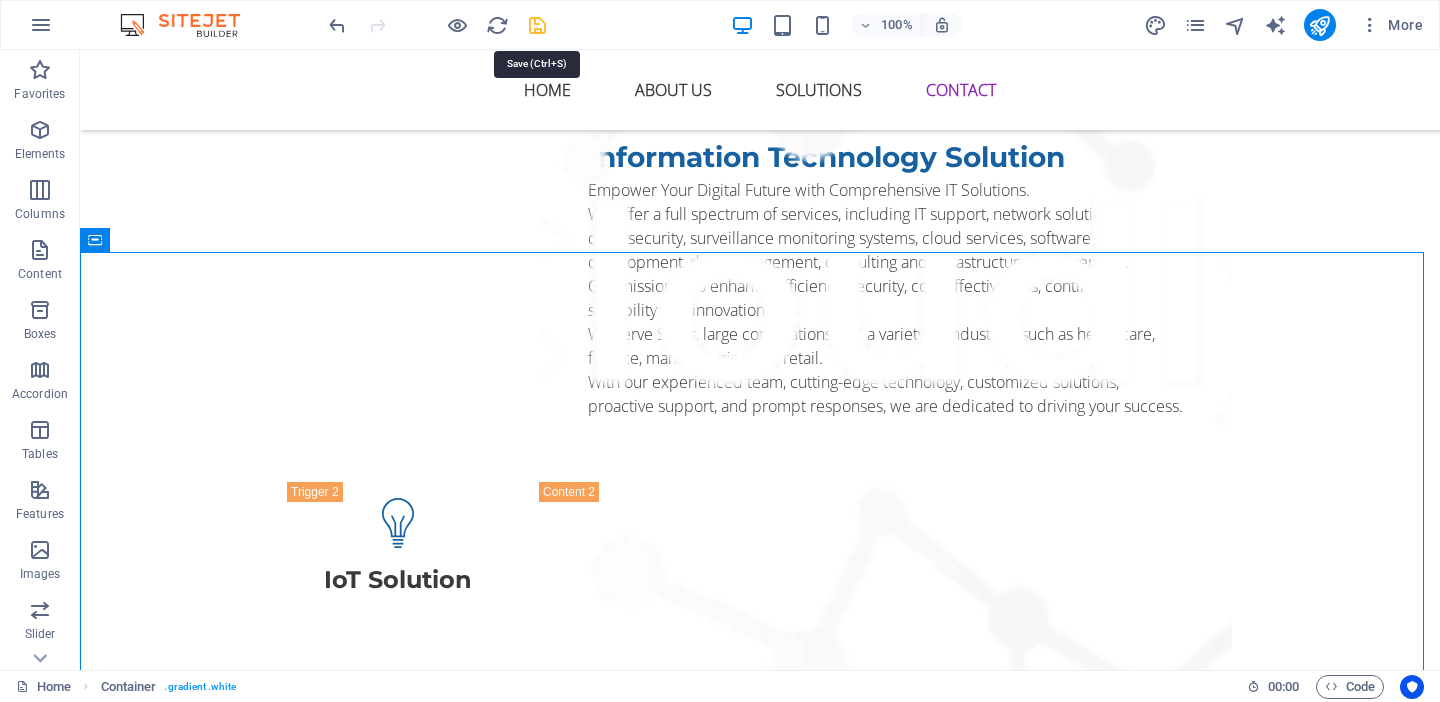 click at bounding box center (537, 25) 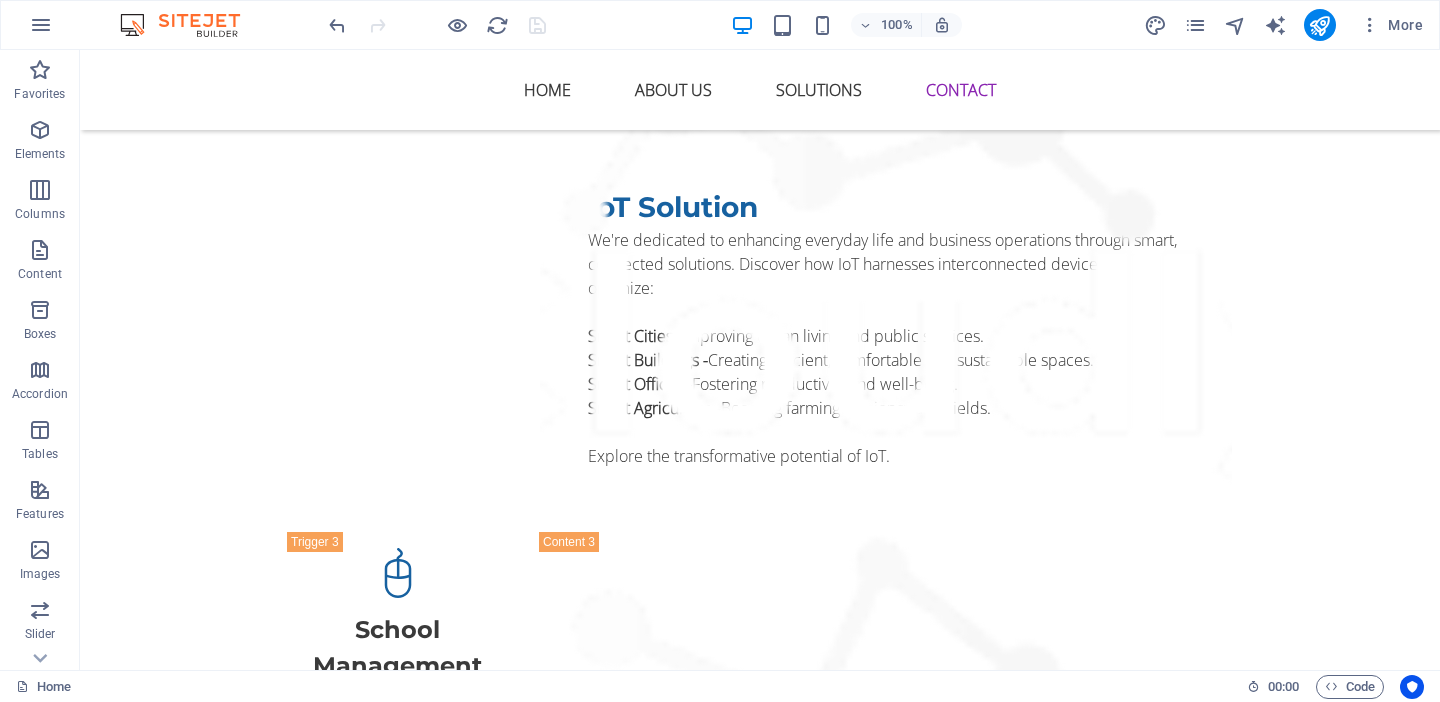 scroll, scrollTop: 4360, scrollLeft: 0, axis: vertical 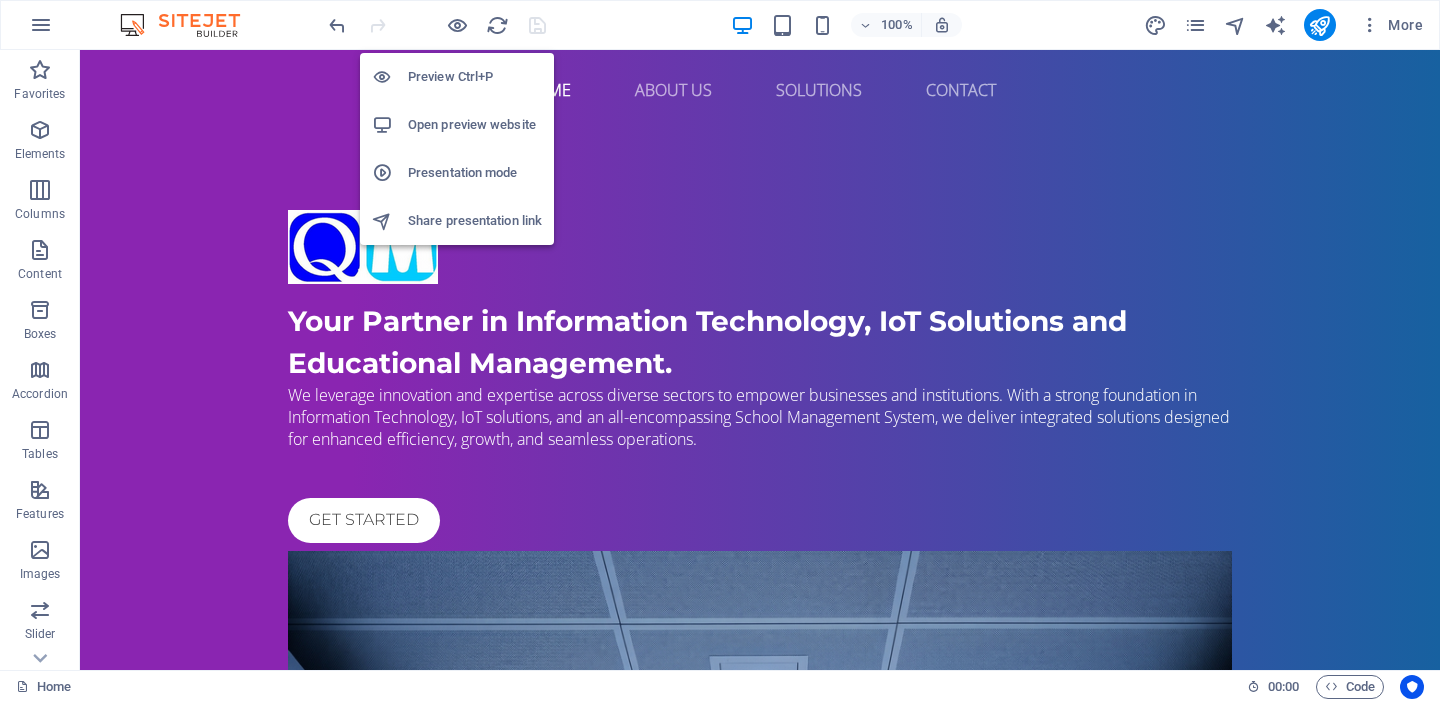 click on "Preview Ctrl+P" at bounding box center [475, 77] 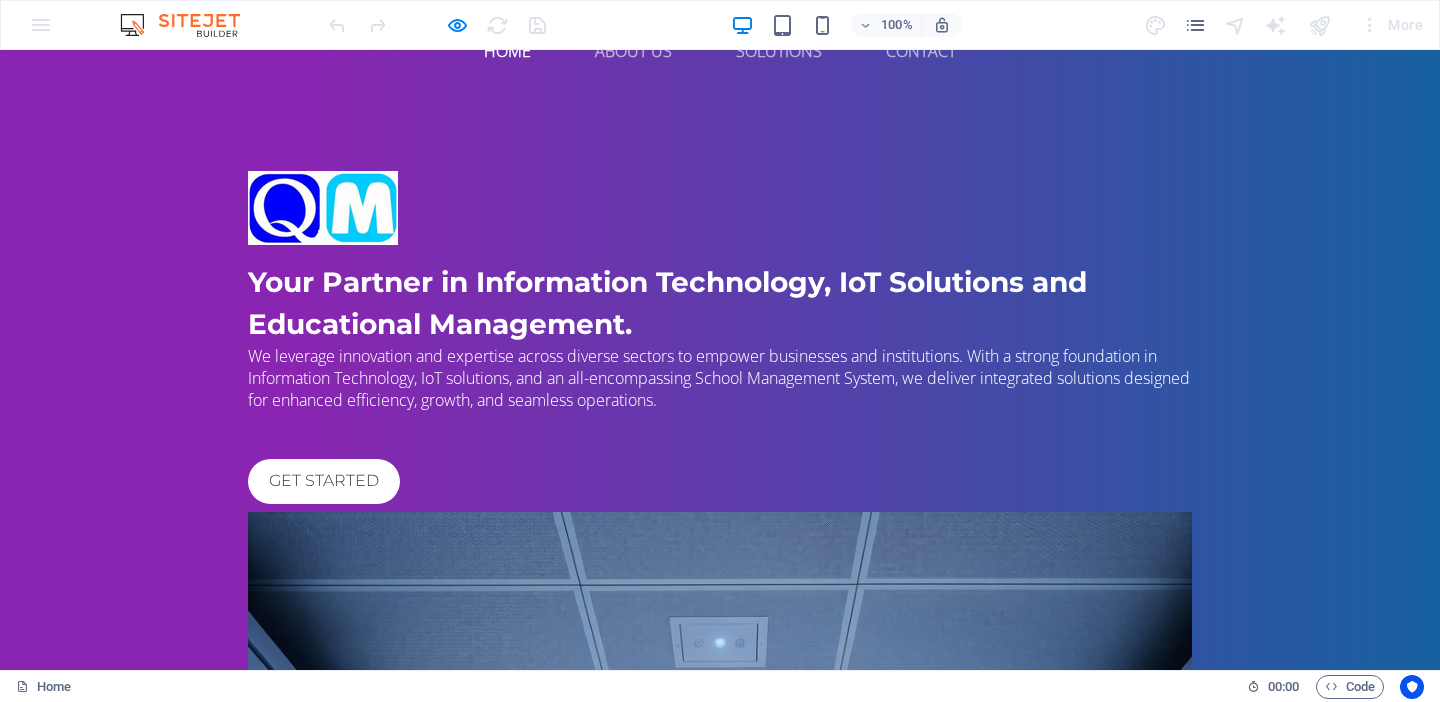 scroll, scrollTop: 0, scrollLeft: 0, axis: both 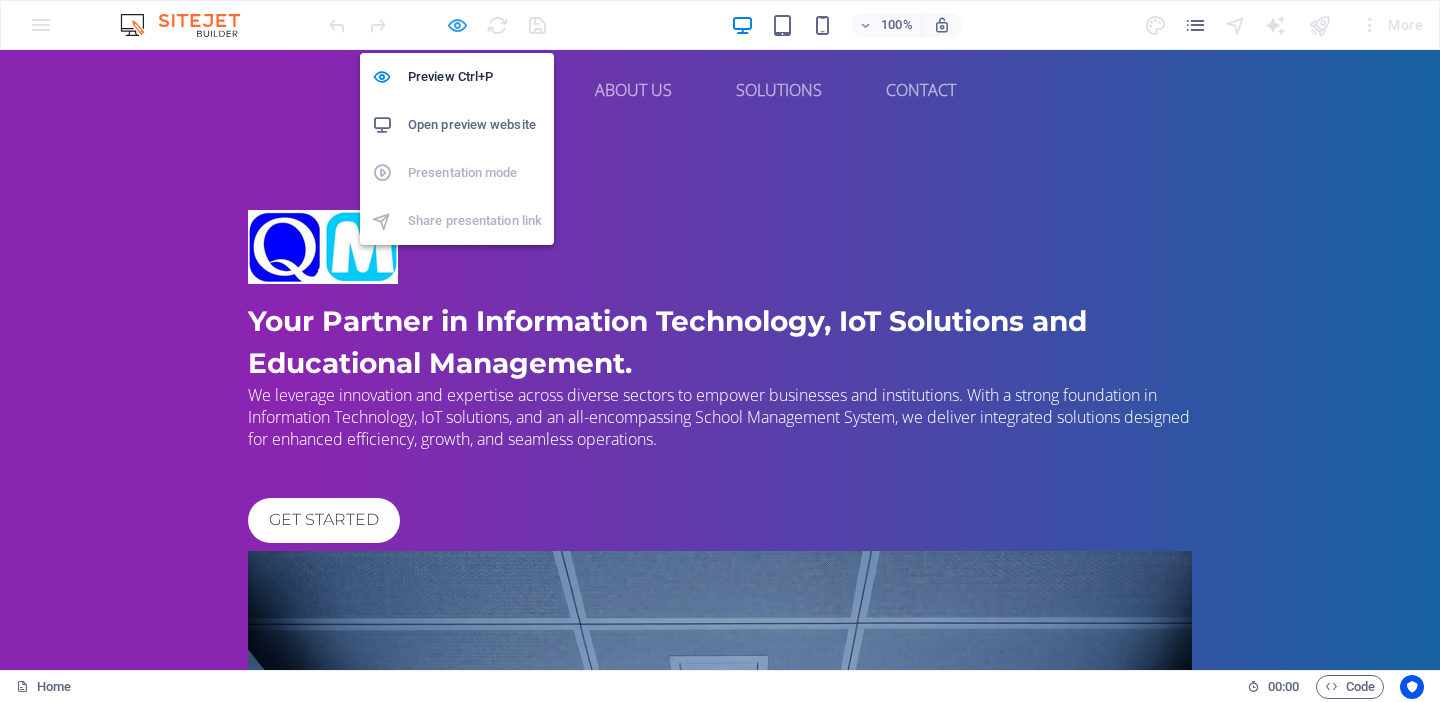 click at bounding box center (457, 25) 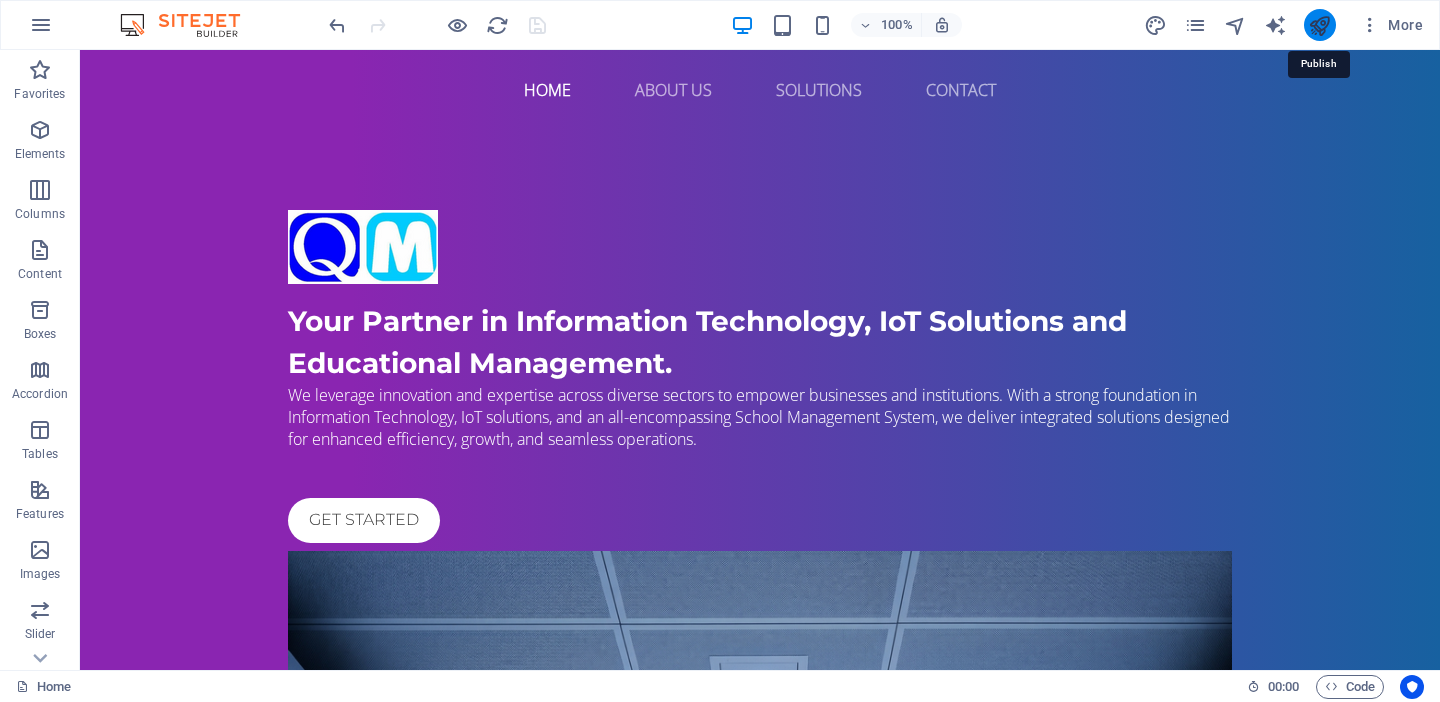 click at bounding box center (1319, 25) 